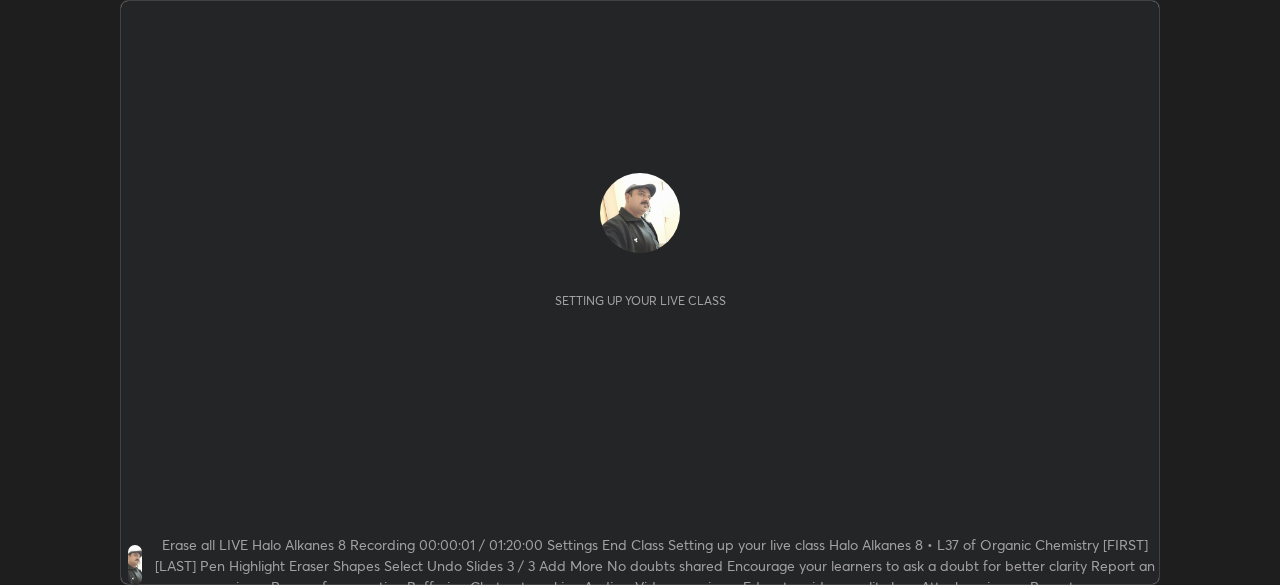 scroll, scrollTop: 0, scrollLeft: 0, axis: both 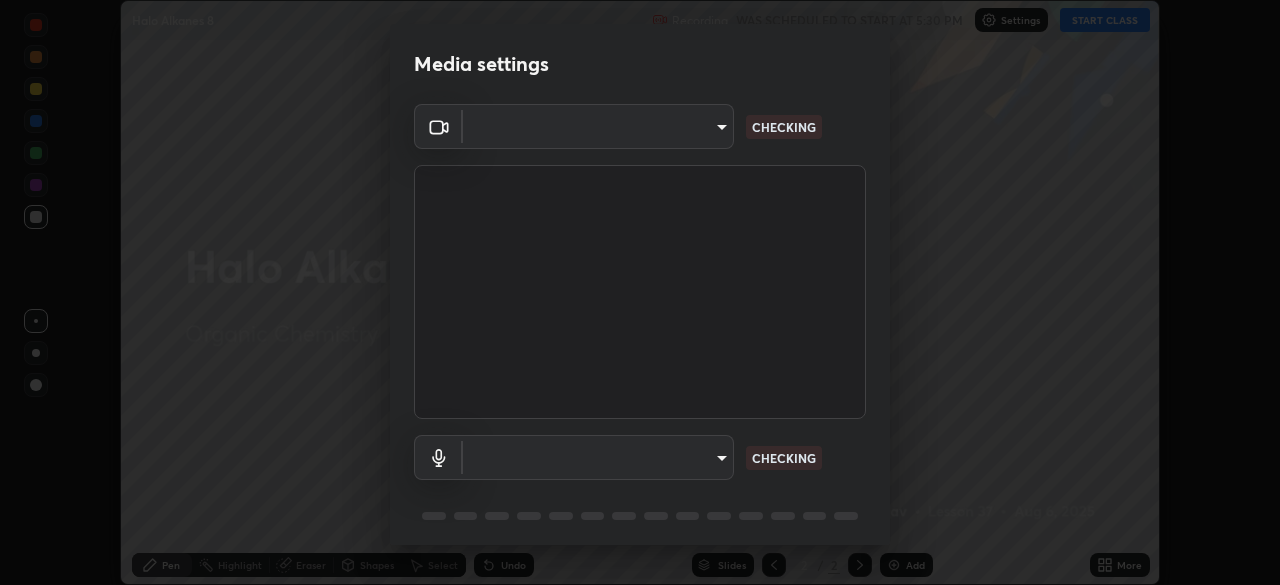click on "Erase all Halo Alkanes 8 Recording WAS SCHEDULED TO START AT  5:30 PM Settings START CLASS Setting up your live class Halo Alkanes 8 • L37 of Organic Chemistry [FIRST] [LAST] Pen Highlight Eraser Shapes Select Undo Slides 2 / 2 Add More No doubts shared Encourage your learners to ask a doubt for better clarity Report an issue Reason for reporting Buffering Chat not working Audio - Video sync issue Educator video quality low ​ Attach an image Report Media settings ​ CHECKING ​ CHECKING 1 / 5 Next" at bounding box center (640, 292) 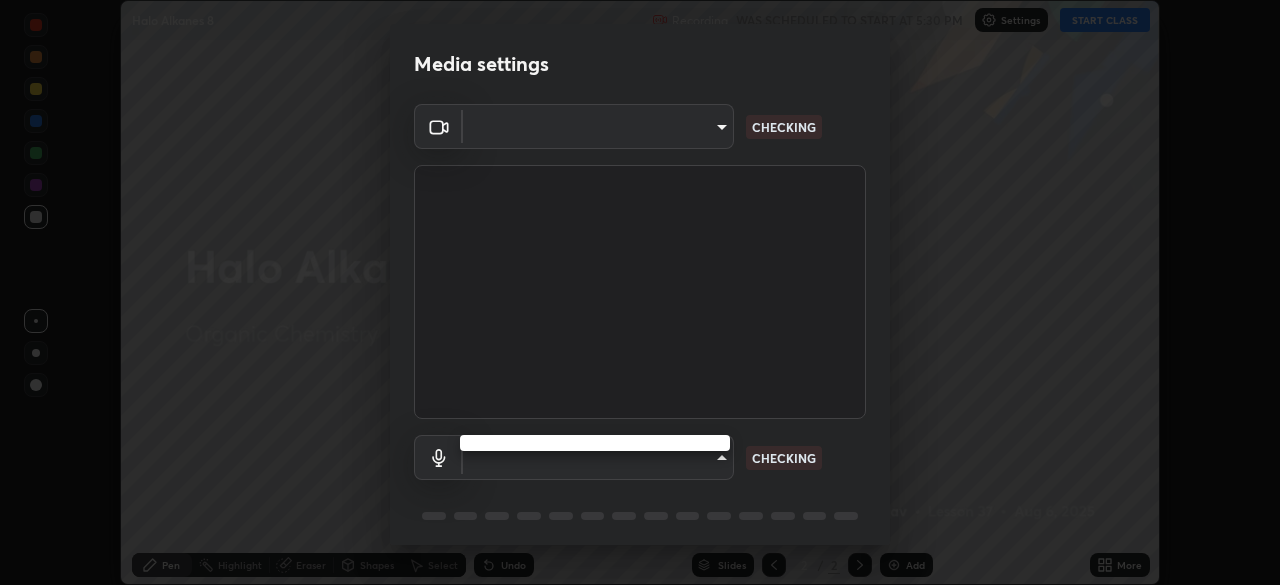 type on "3c4be69abd8bb188fc60b7a87b38b9327546bf8dc7ab004798ed2a43d01158aa" 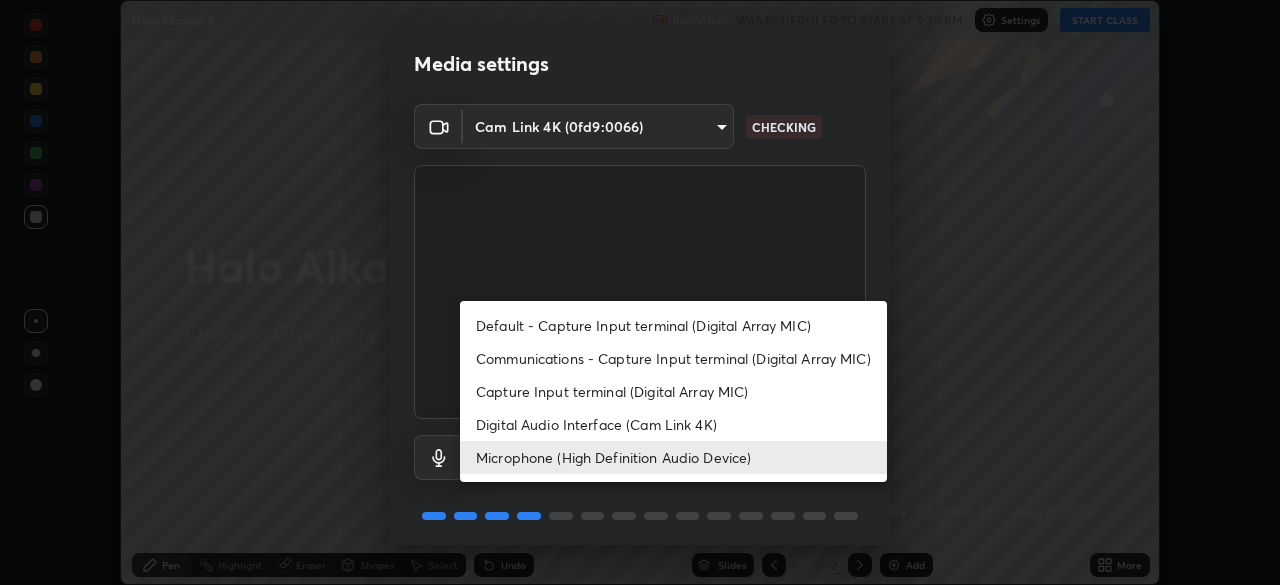 click on "Microphone (High Definition Audio Device)" at bounding box center [673, 457] 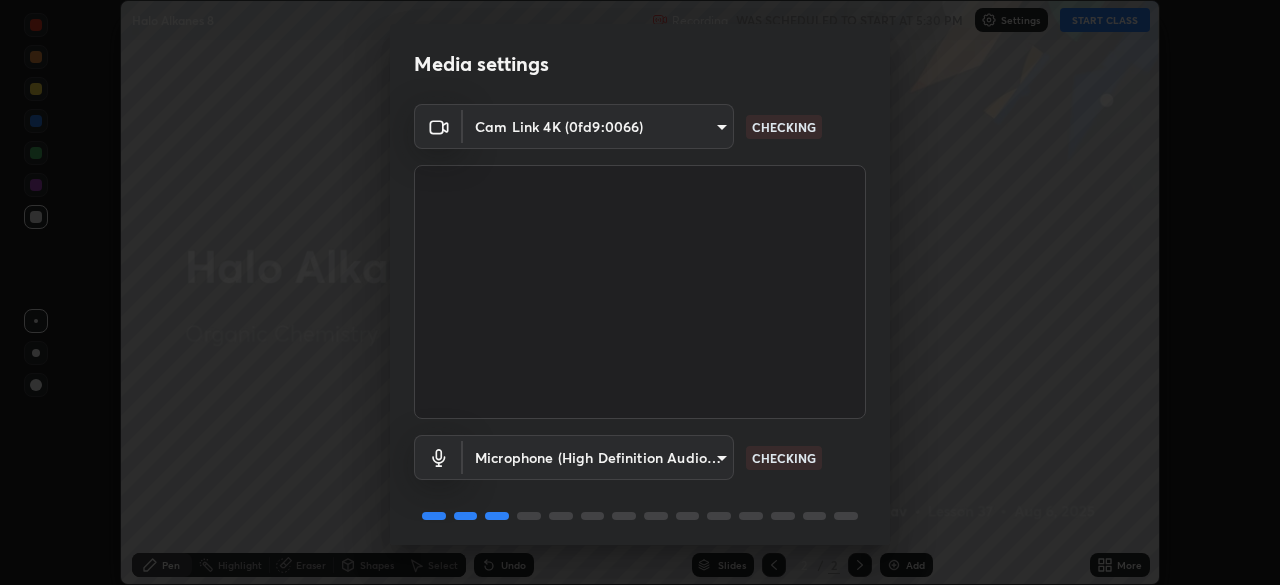 scroll, scrollTop: 71, scrollLeft: 0, axis: vertical 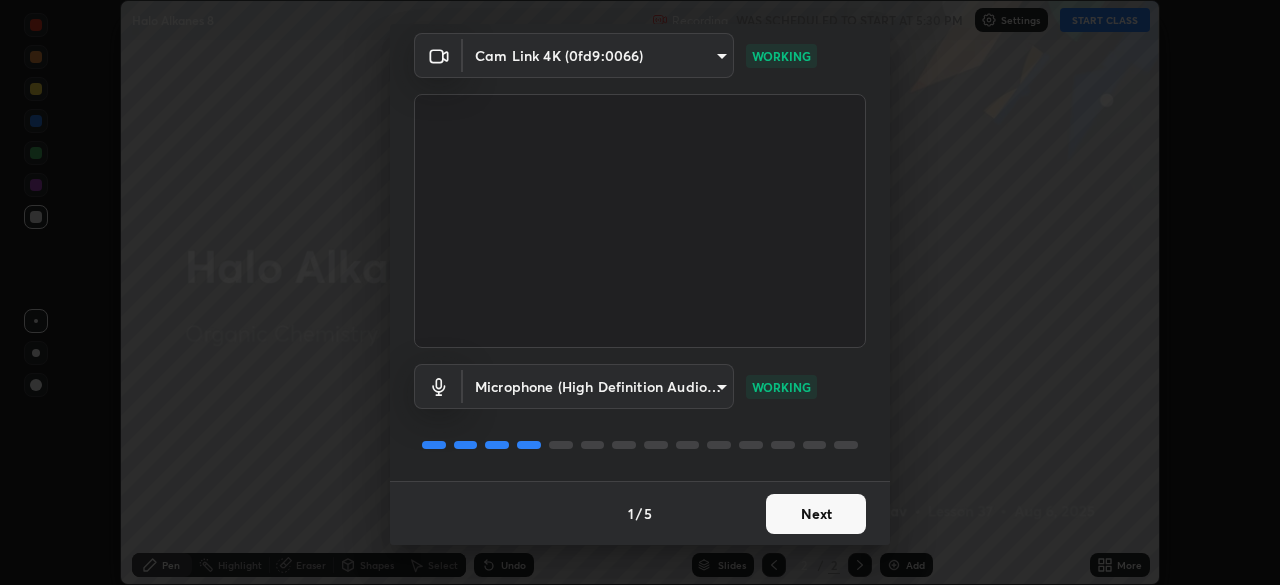 click on "Next" at bounding box center (816, 514) 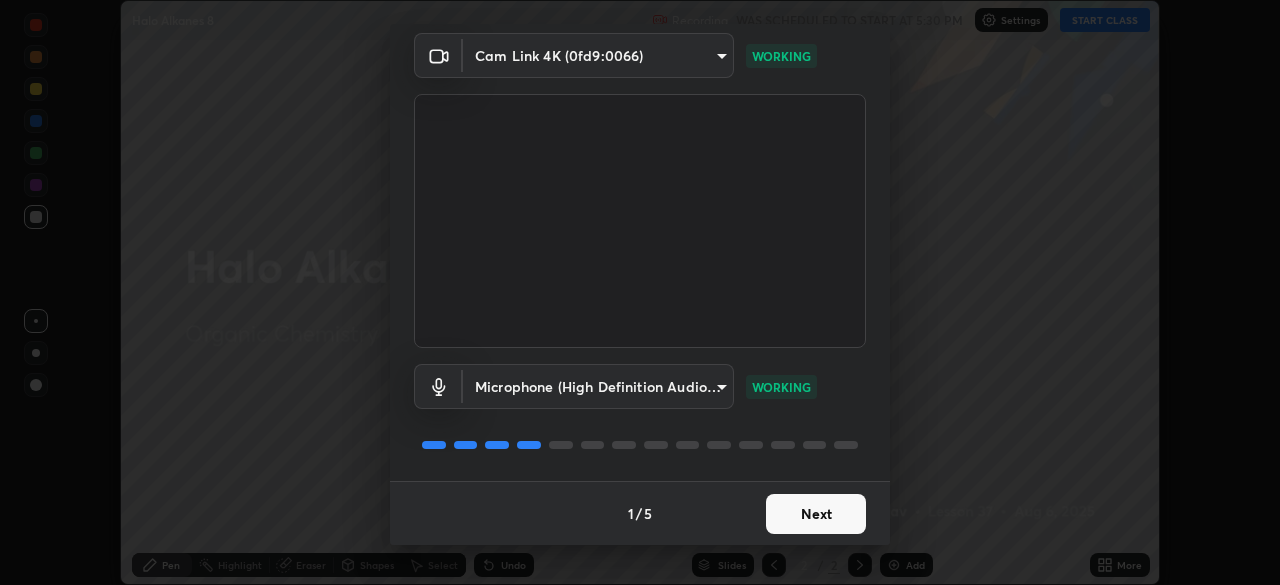 scroll, scrollTop: 0, scrollLeft: 0, axis: both 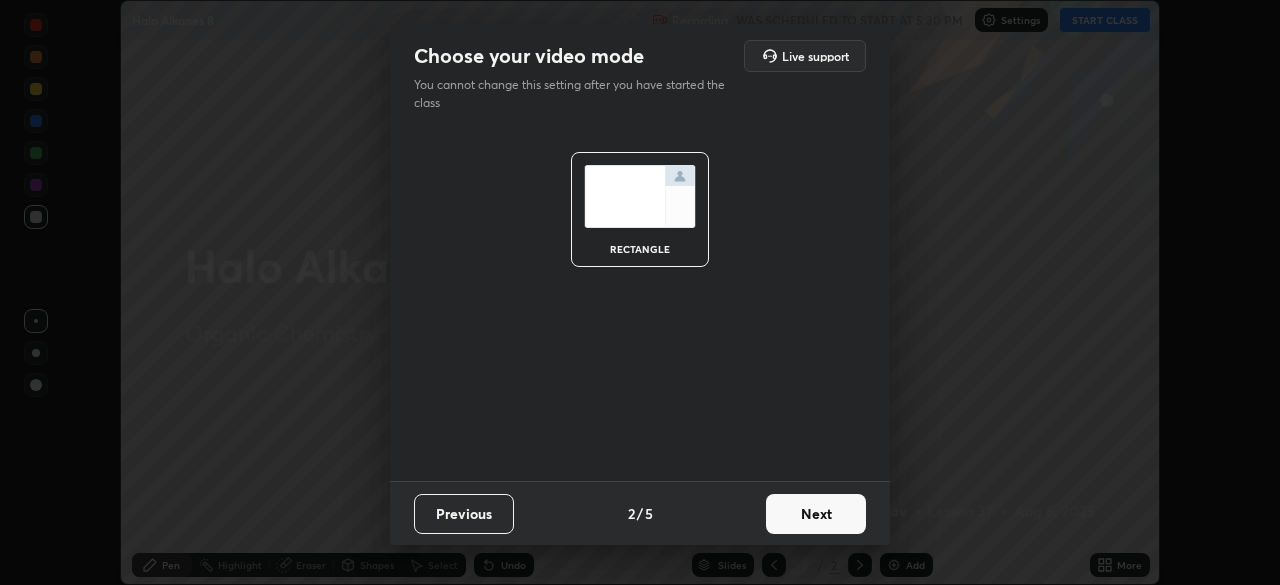 click on "Next" at bounding box center (816, 514) 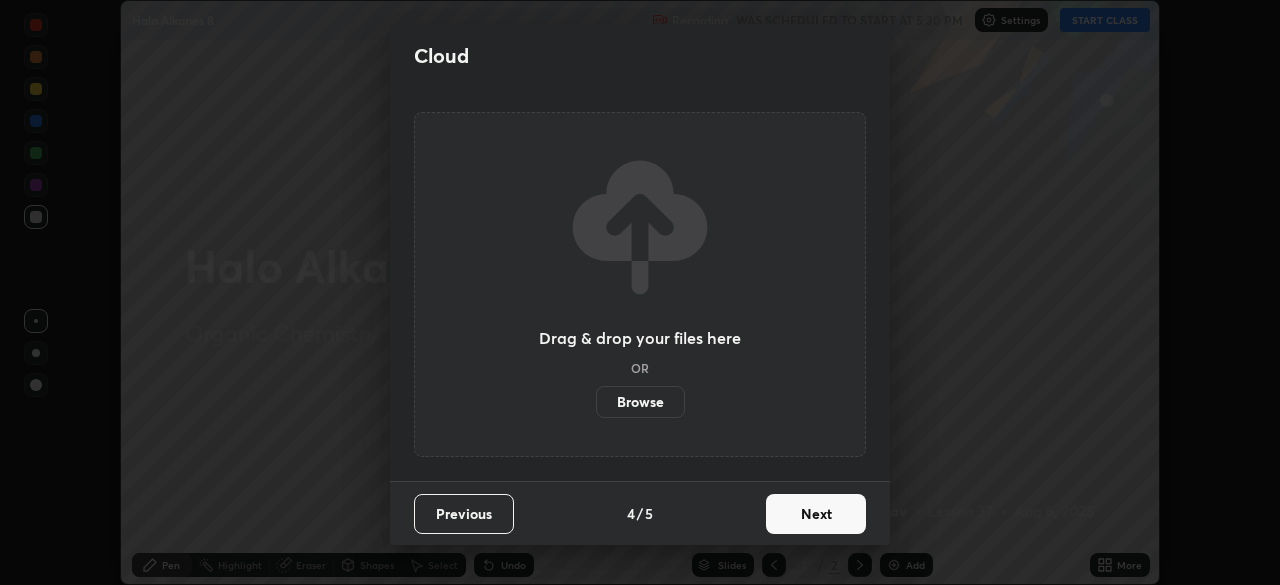 click on "Next" at bounding box center [816, 514] 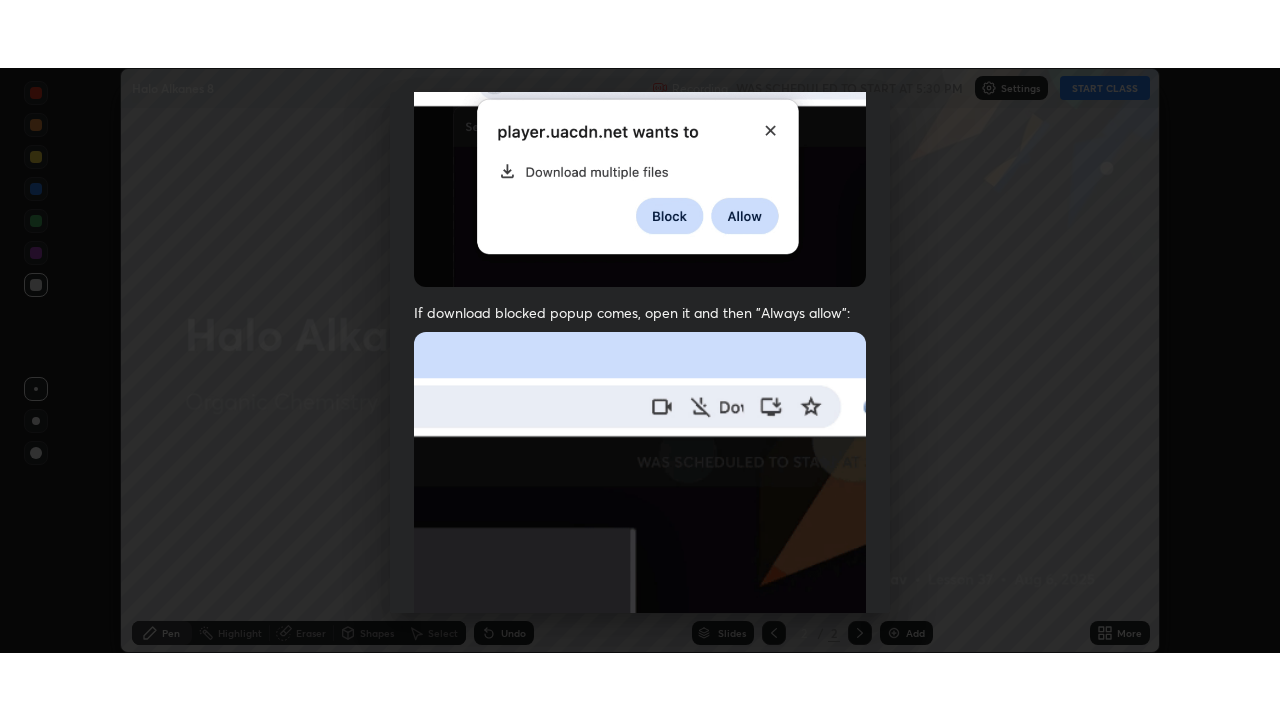 scroll, scrollTop: 479, scrollLeft: 0, axis: vertical 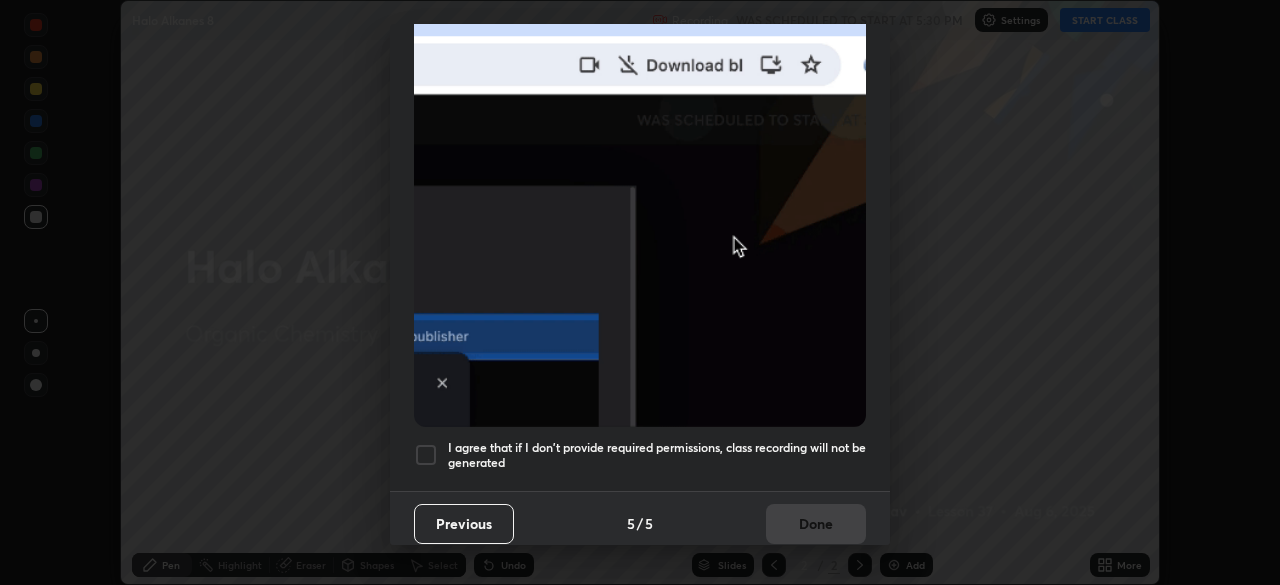 click on "I agree that if I don't provide required permissions, class recording will not be generated" at bounding box center (657, 455) 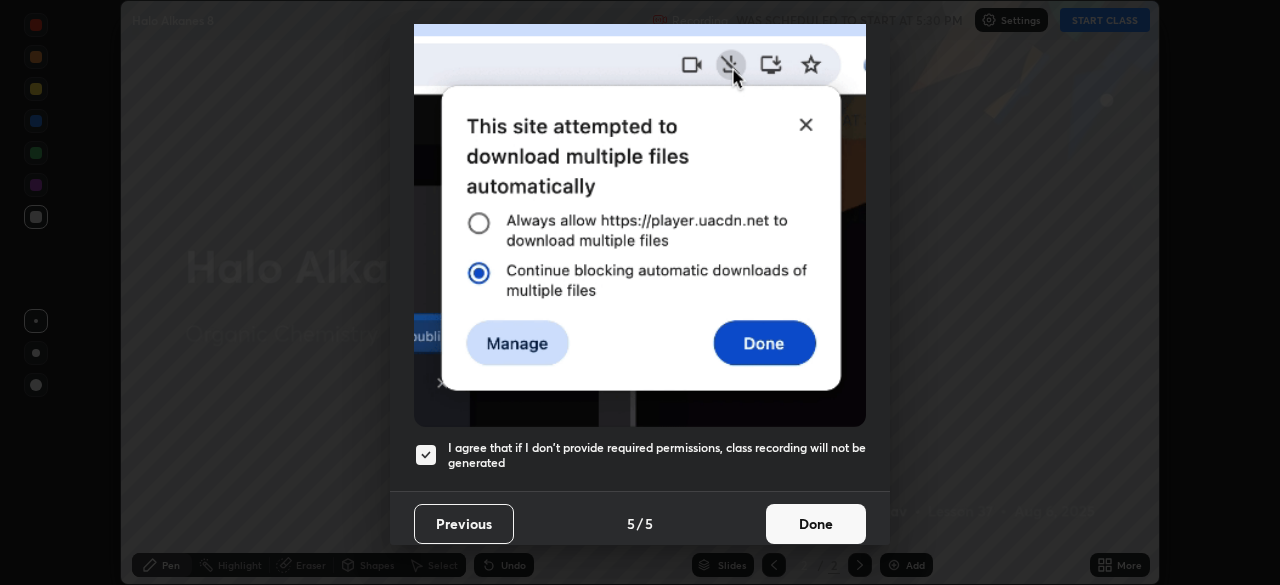 click on "Done" at bounding box center [816, 524] 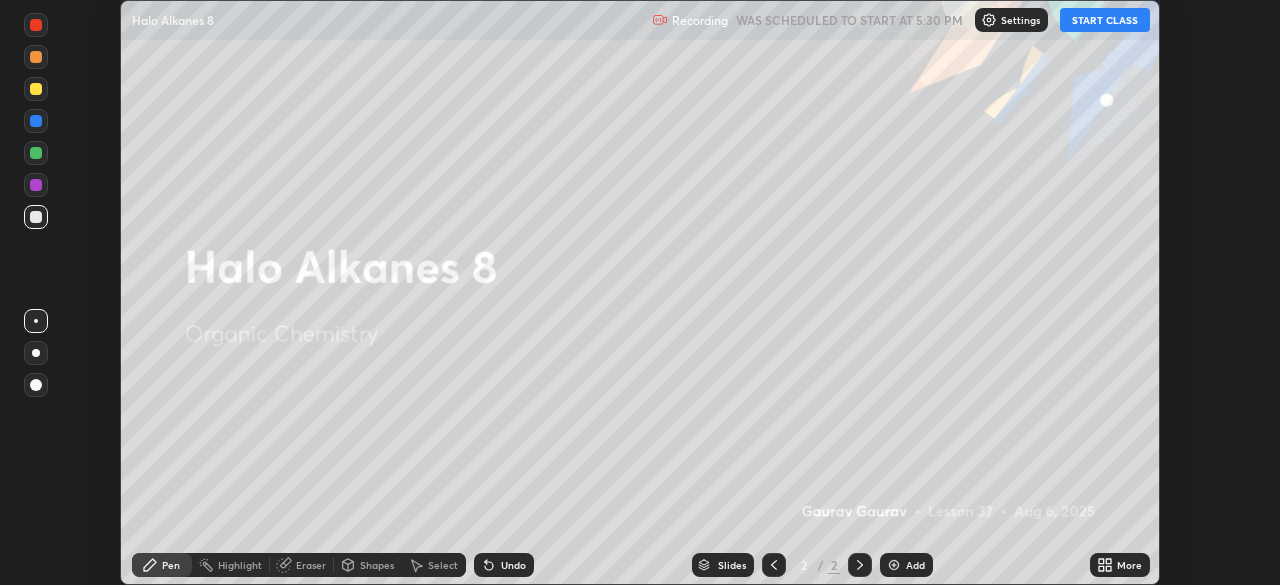 click on "START CLASS" at bounding box center (1105, 20) 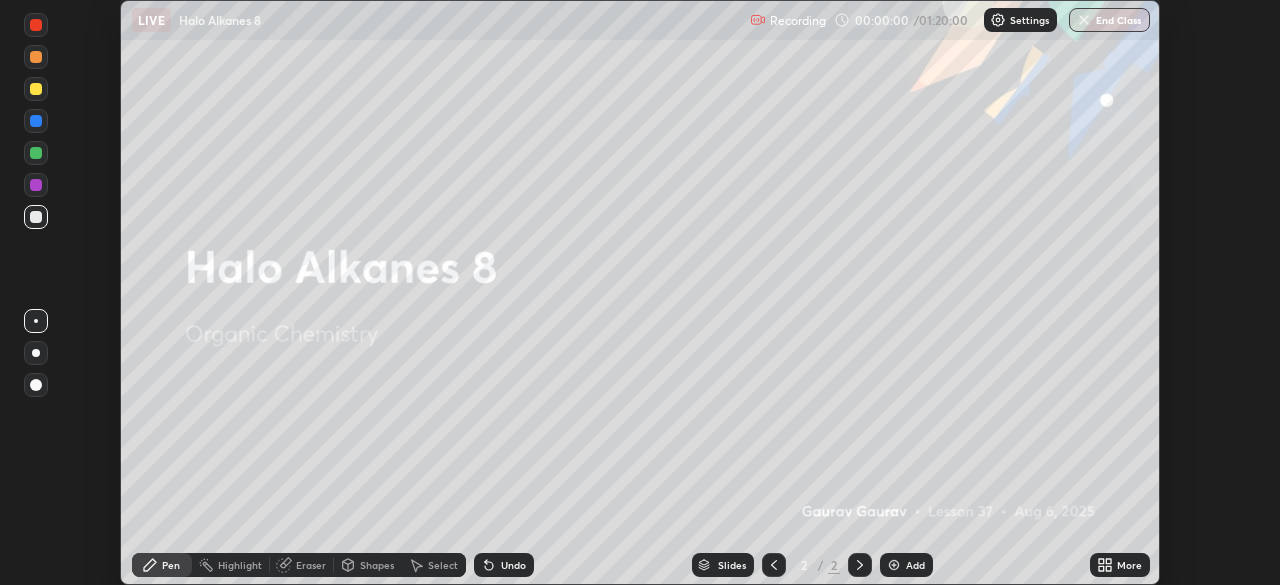 click on "Add" at bounding box center (915, 565) 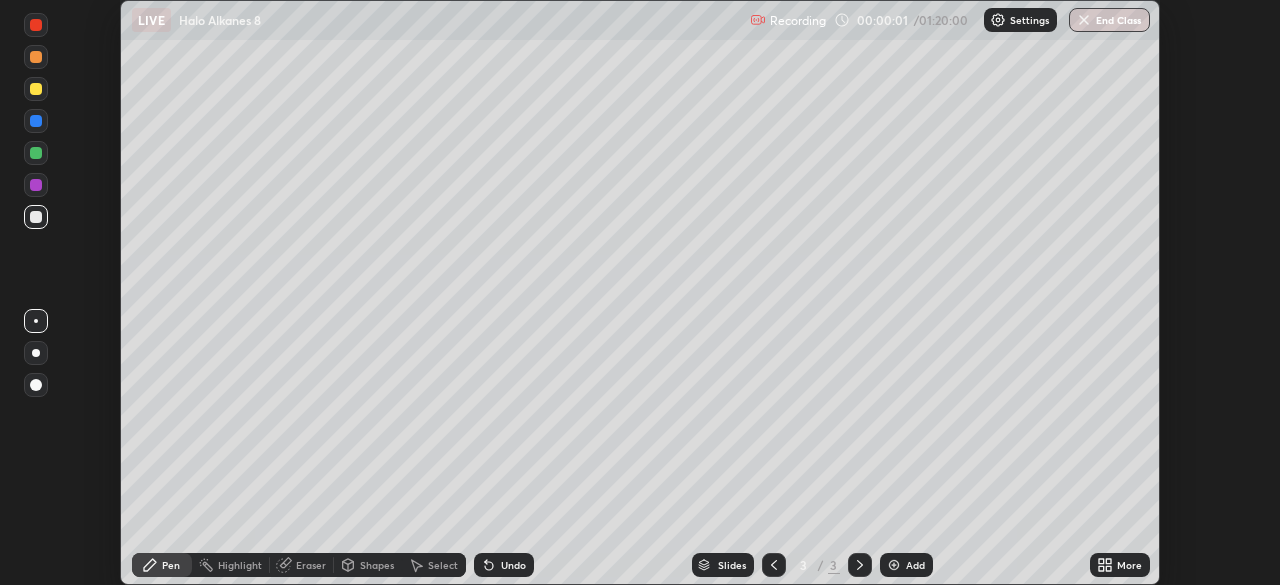 click on "More" at bounding box center [1120, 565] 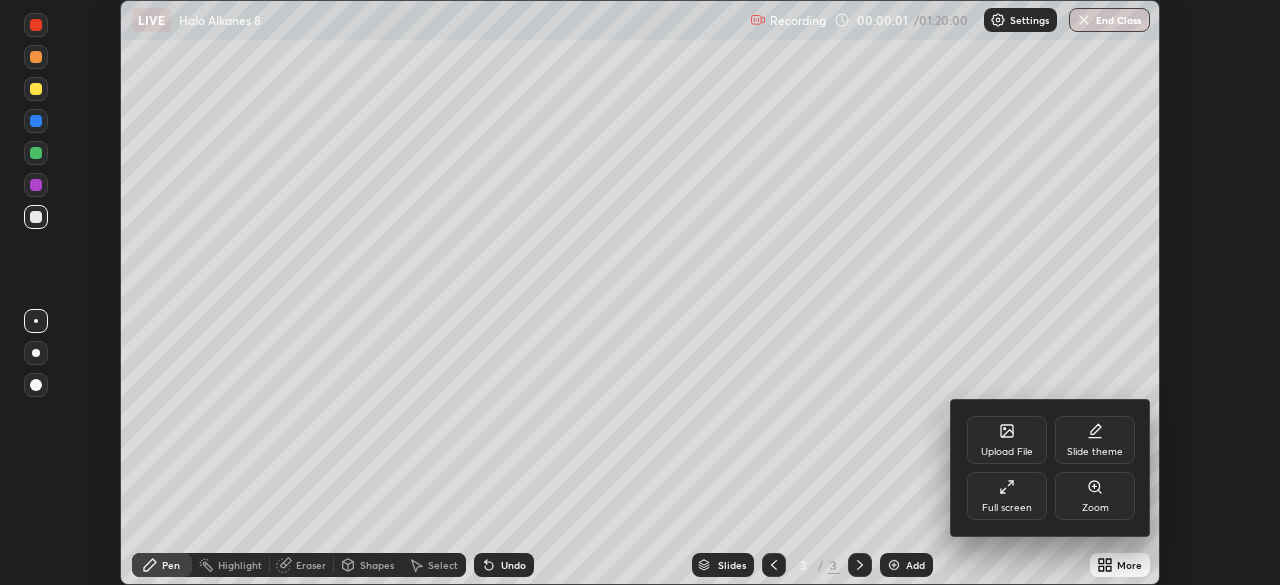 click on "Full screen" at bounding box center [1007, 496] 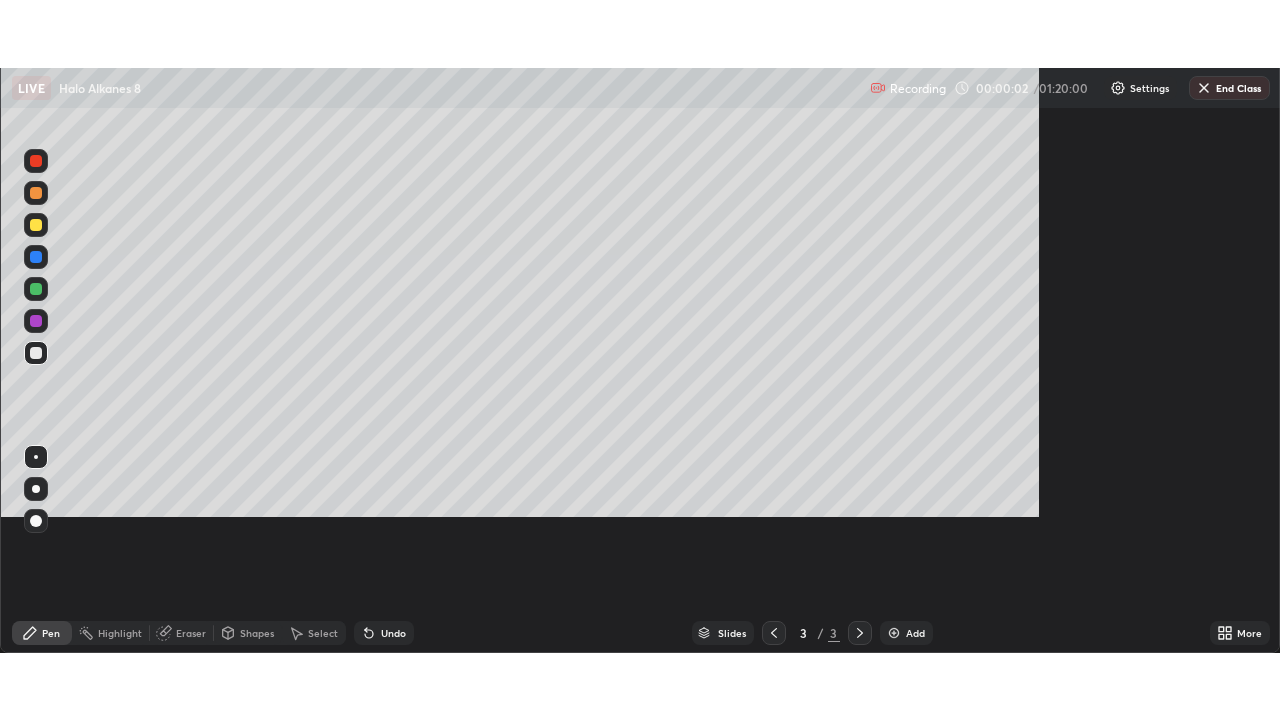 scroll, scrollTop: 99280, scrollLeft: 98720, axis: both 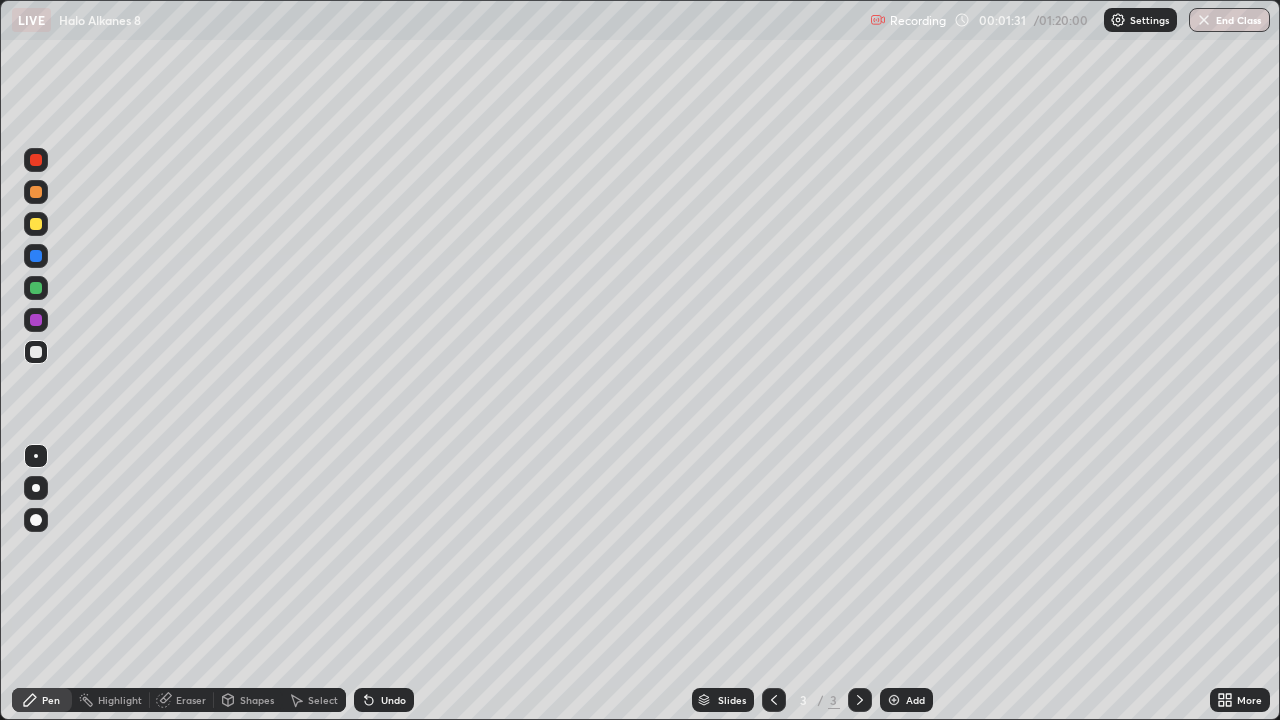 click at bounding box center [36, 224] 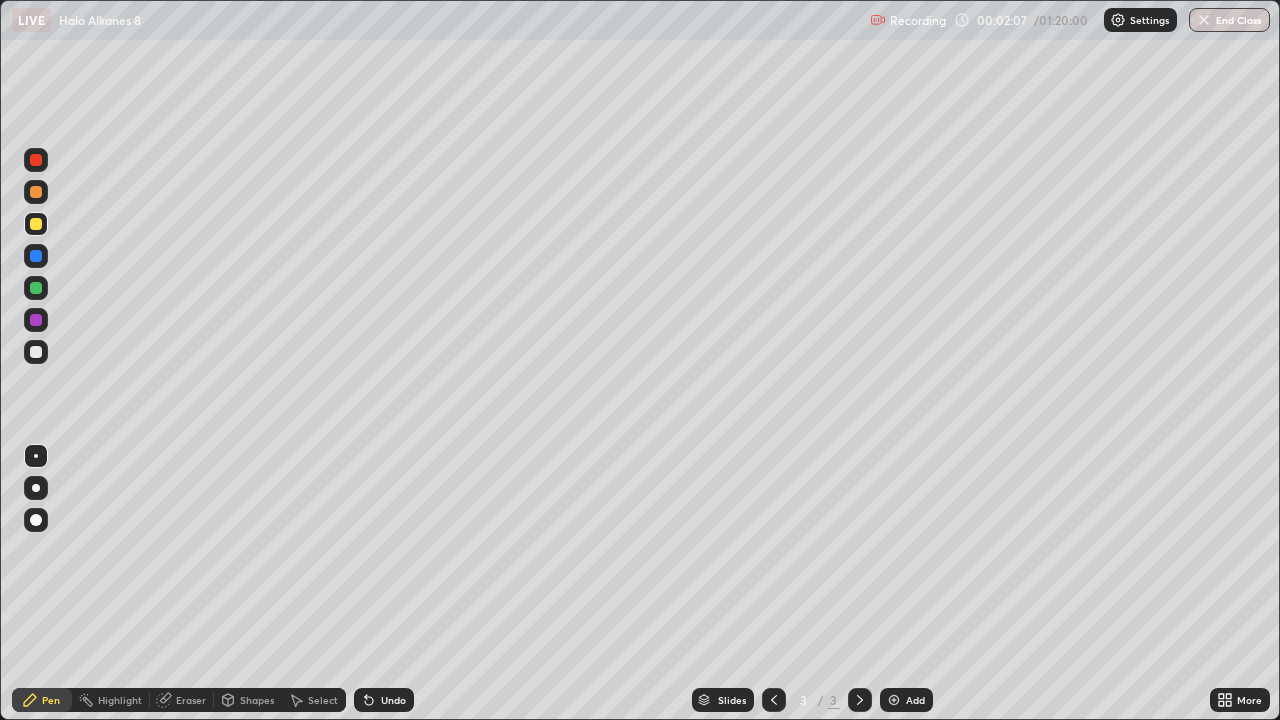 click on "Eraser" at bounding box center [191, 700] 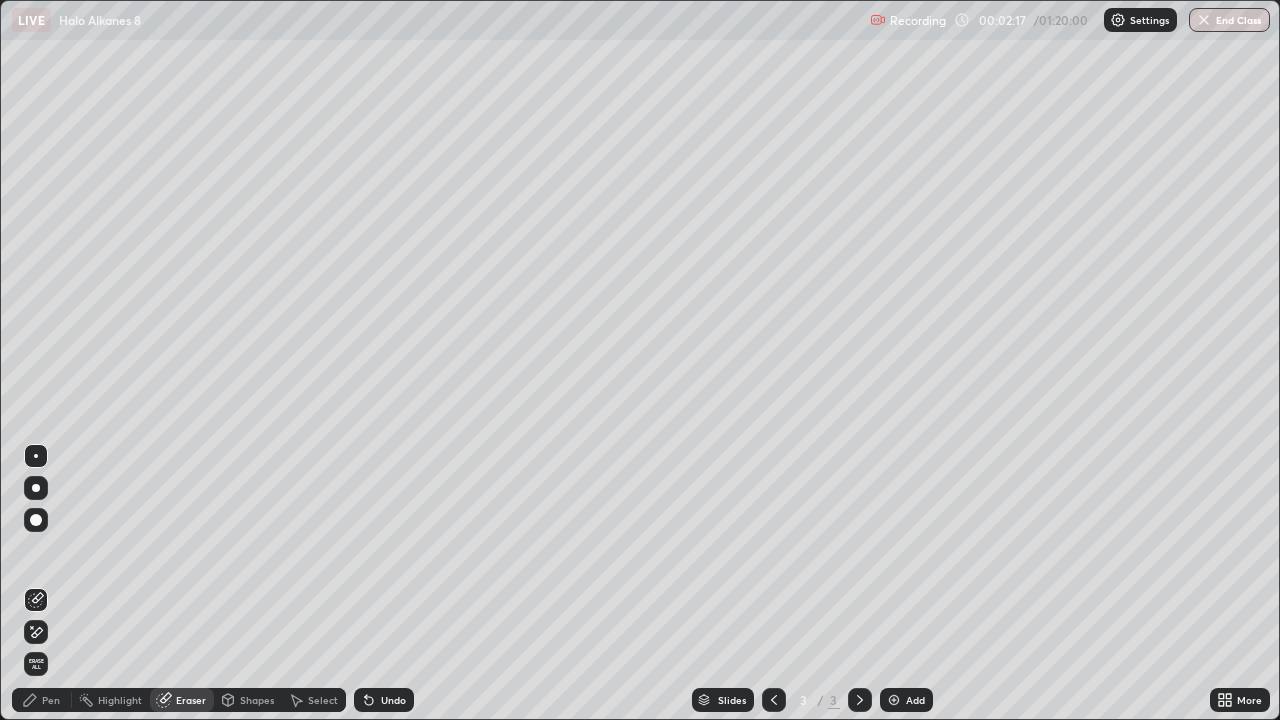 click on "Pen" at bounding box center [51, 700] 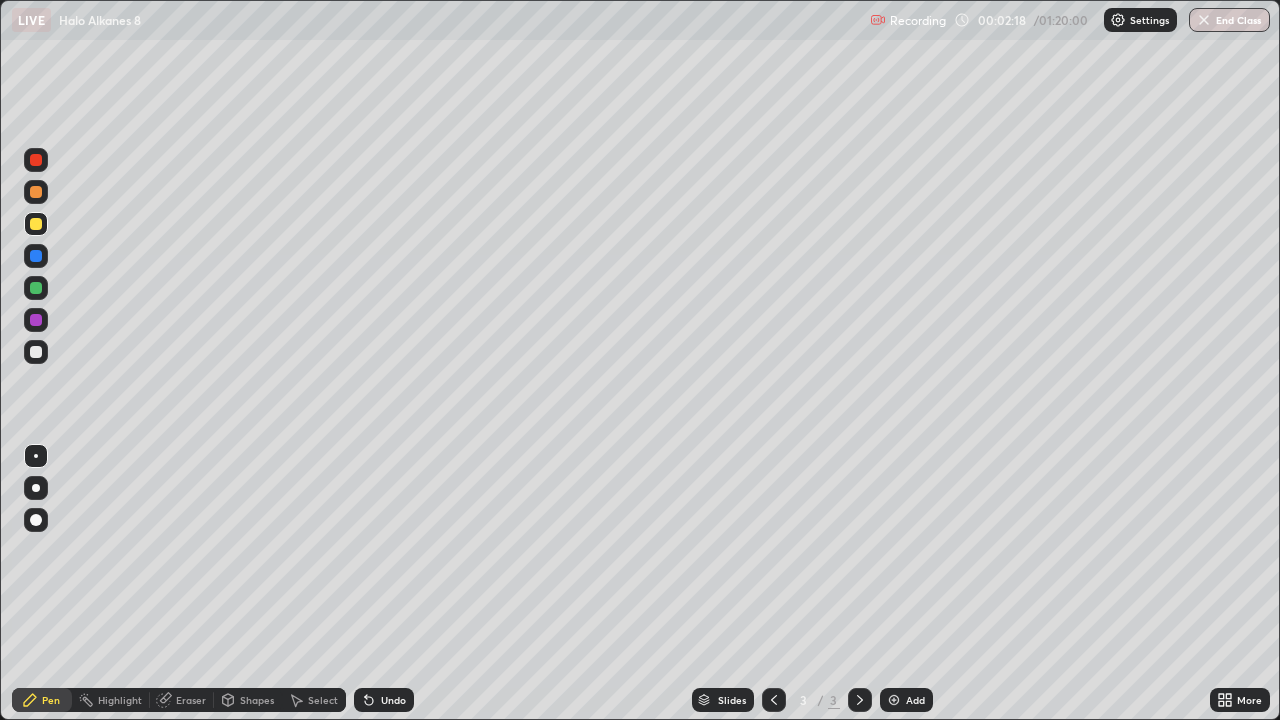 click at bounding box center [36, 224] 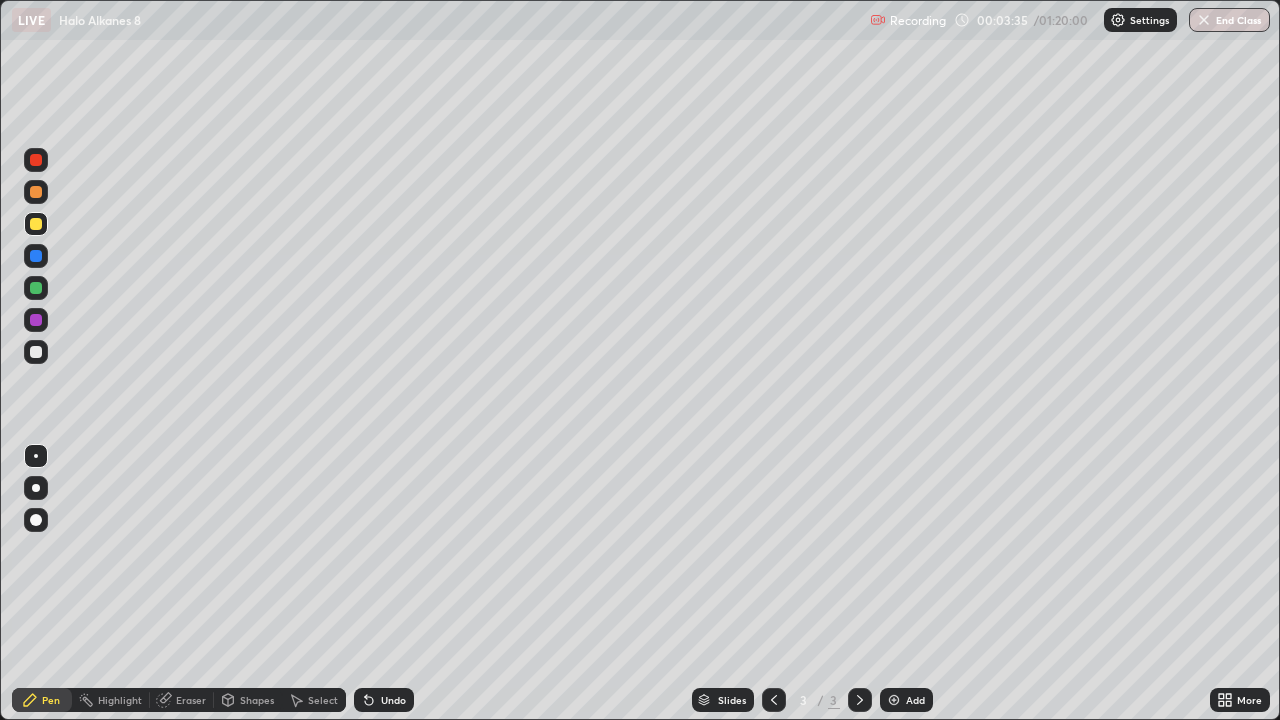 click on "Eraser" at bounding box center [191, 700] 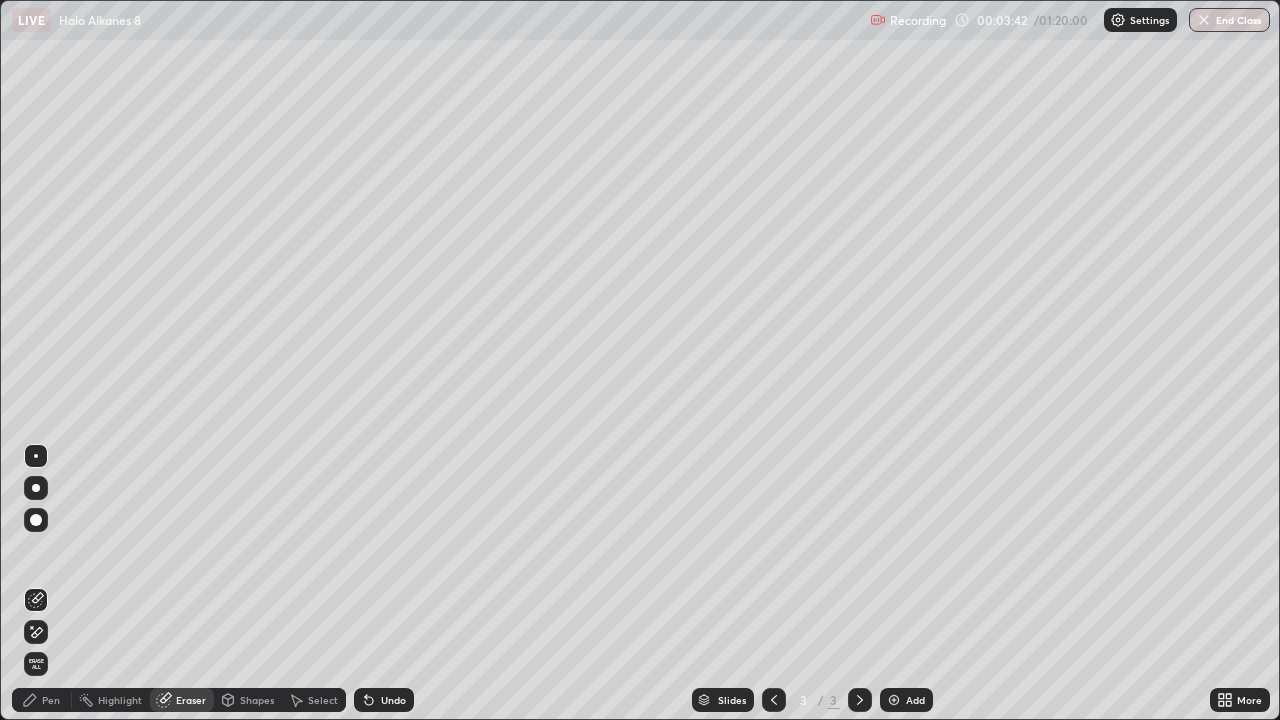 click on "Pen" at bounding box center [51, 700] 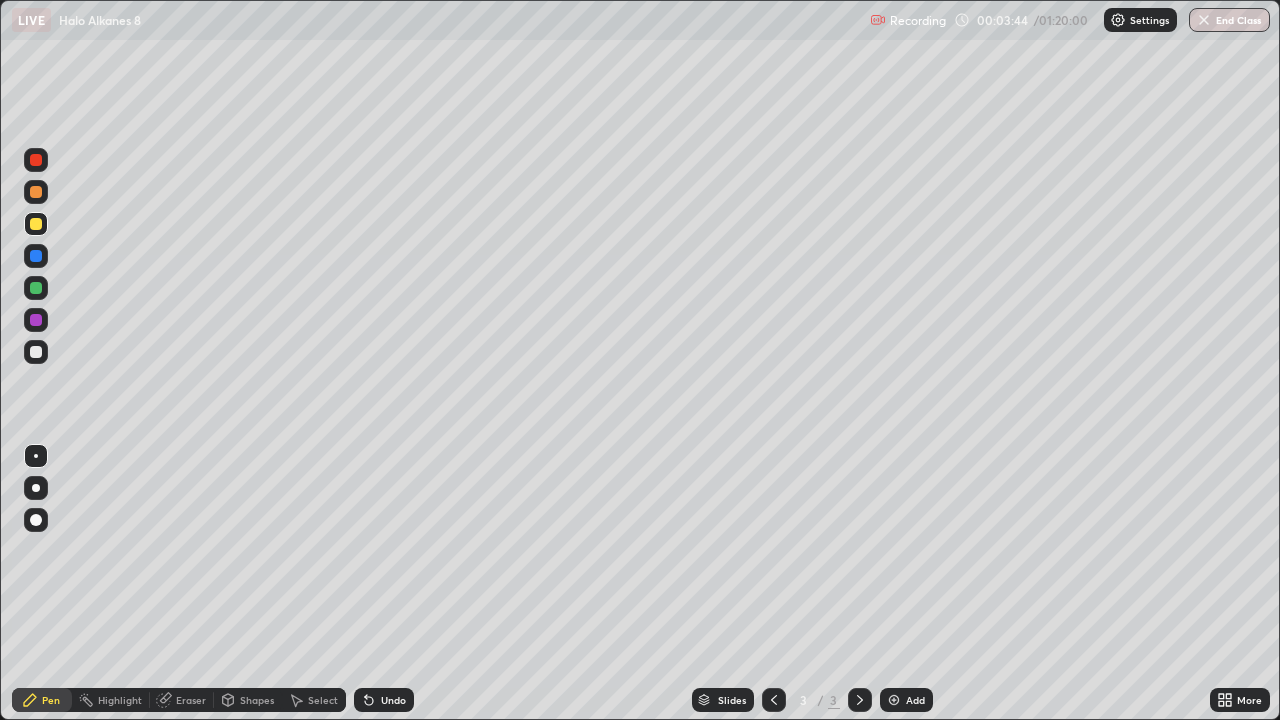 click at bounding box center [36, 352] 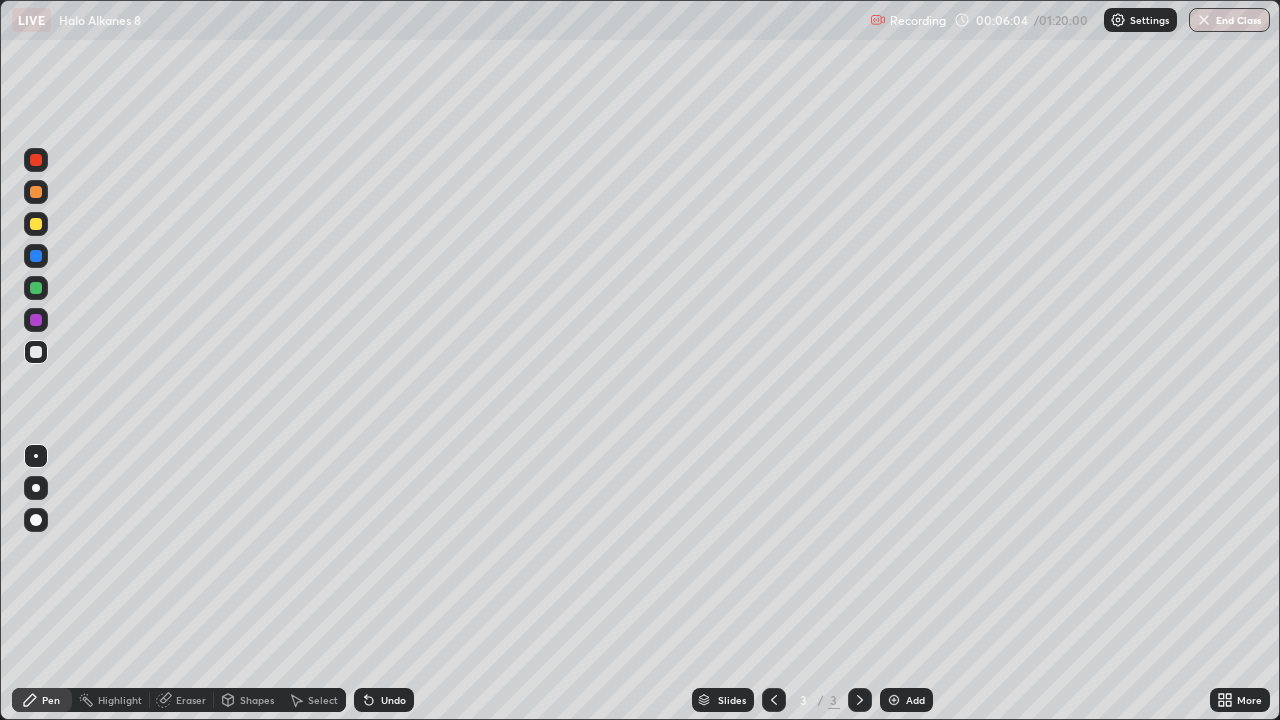 click on "Undo" at bounding box center [393, 700] 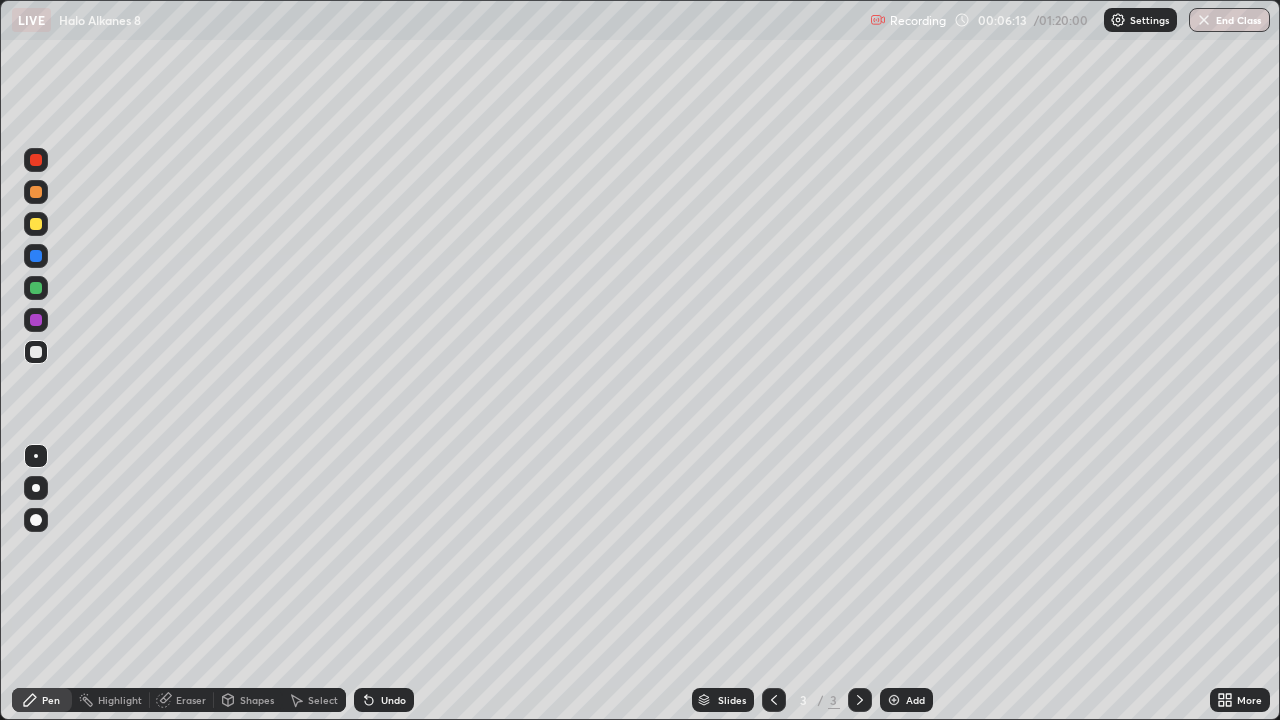 click on "Eraser" at bounding box center (191, 700) 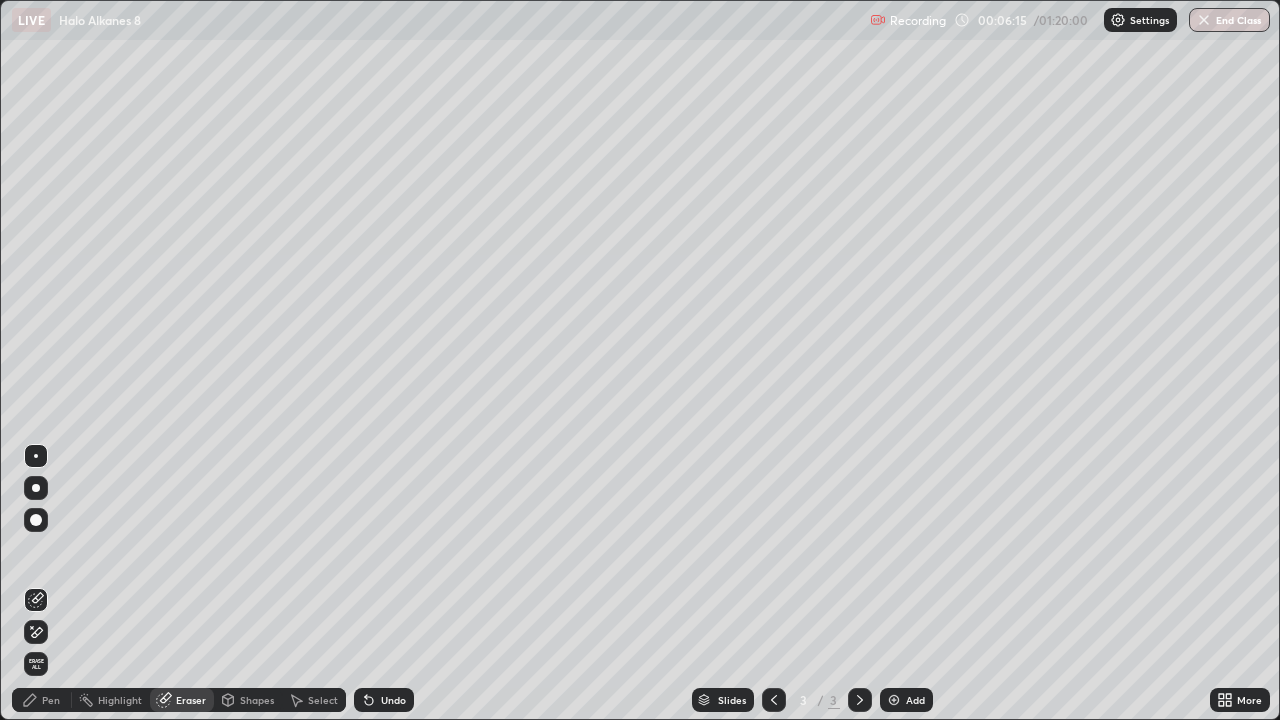 click on "Pen" at bounding box center (51, 700) 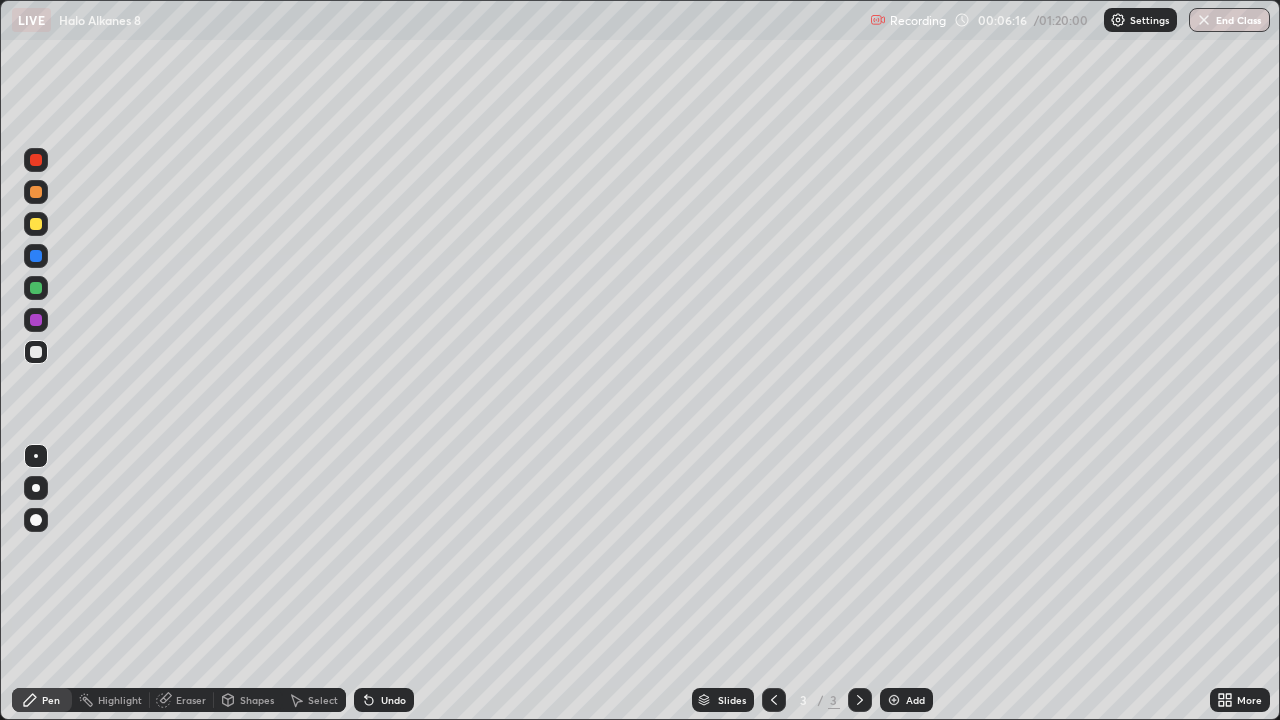 click at bounding box center (36, 224) 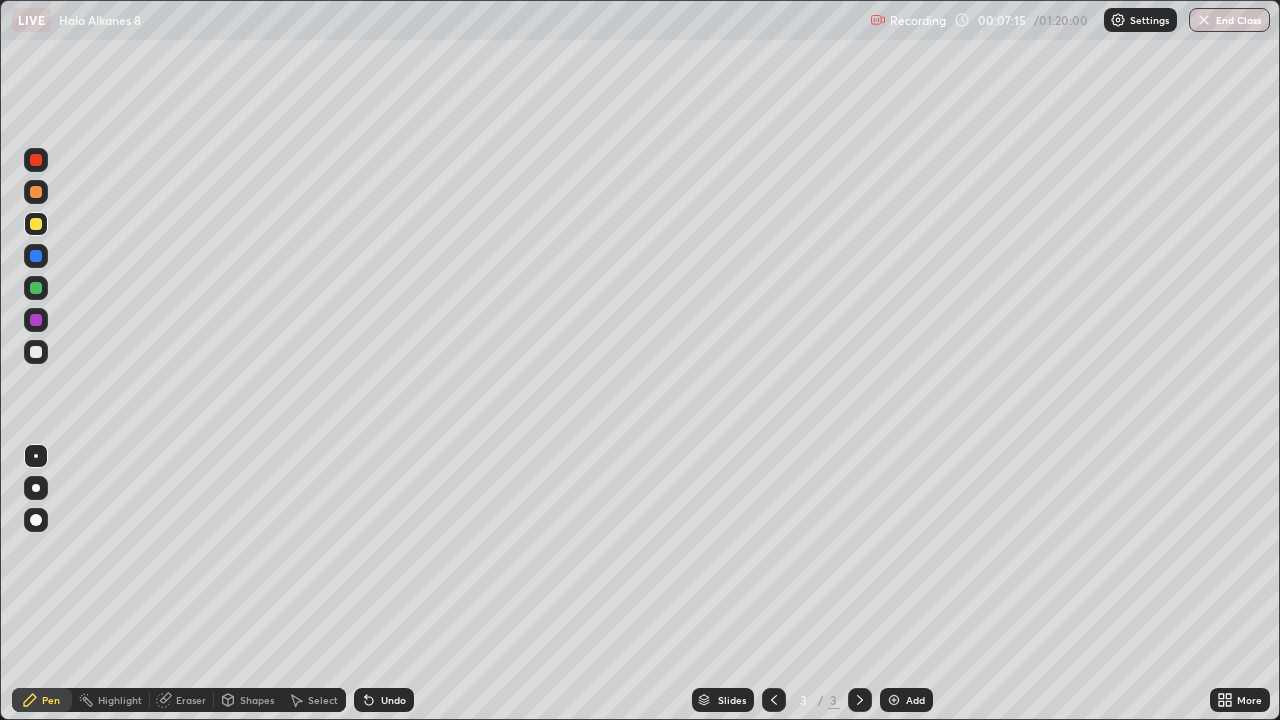 click at bounding box center (36, 352) 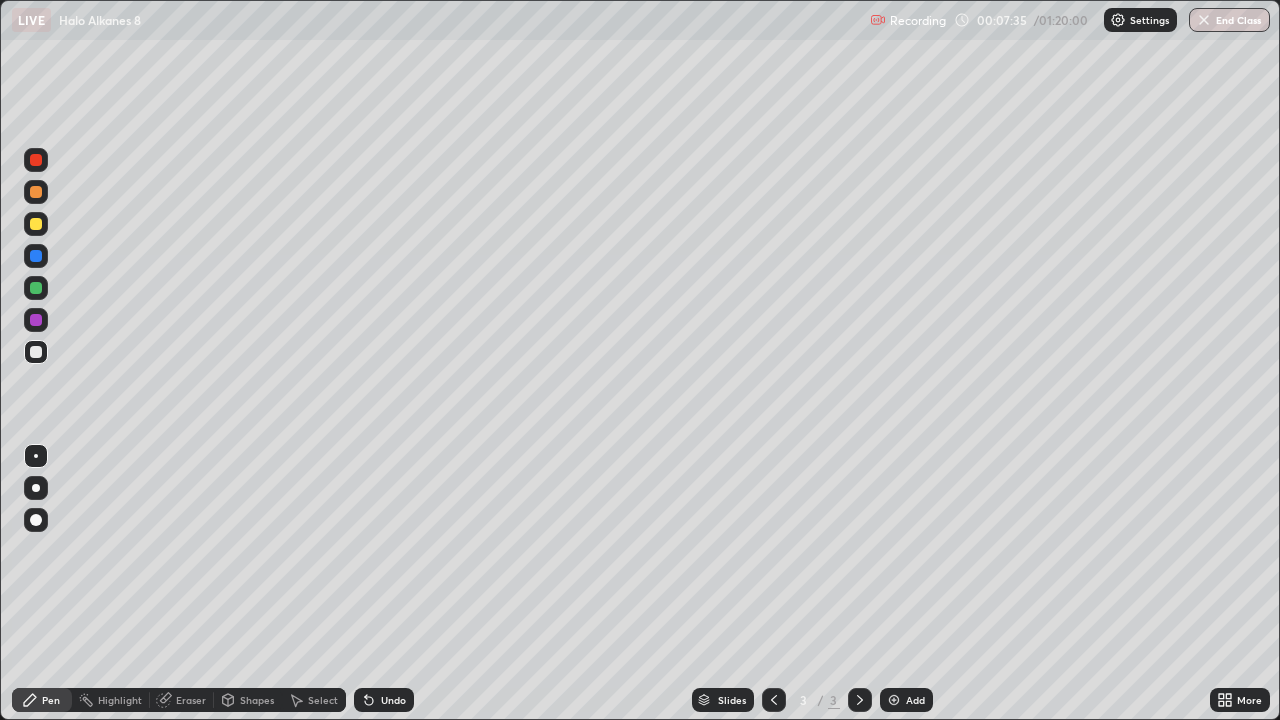 click on "Add" at bounding box center (906, 700) 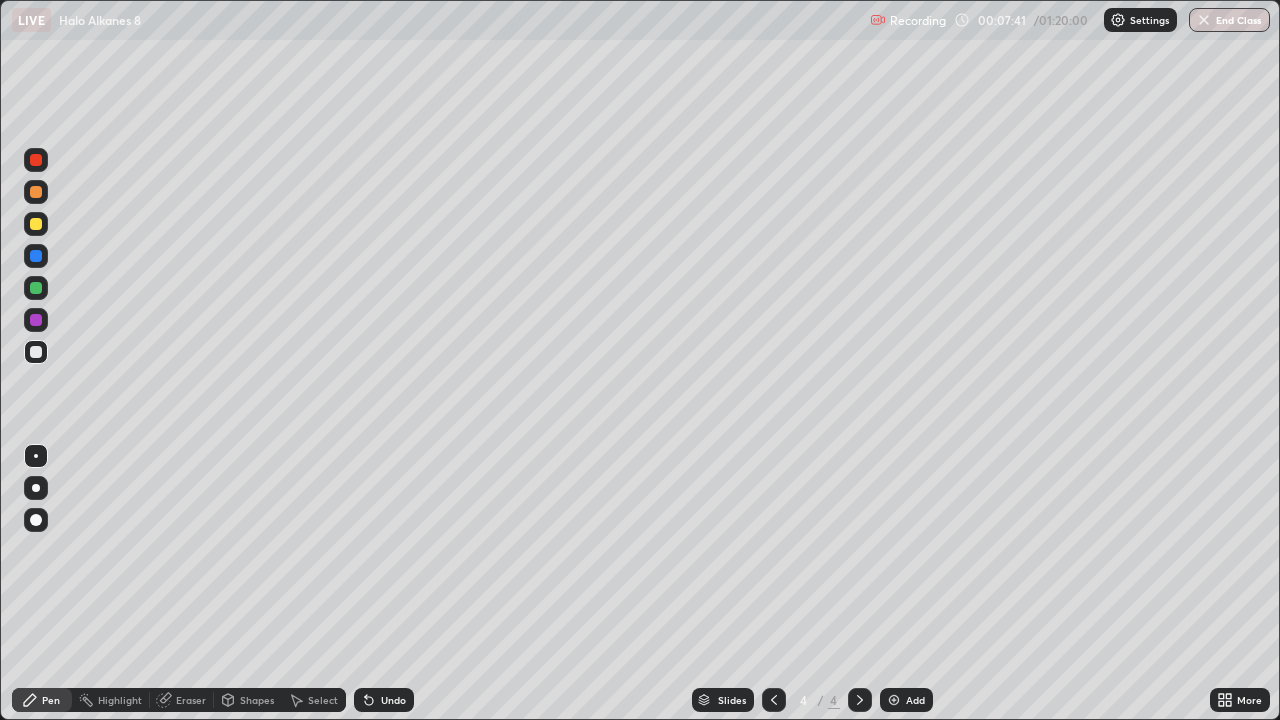click on "Undo" at bounding box center (393, 700) 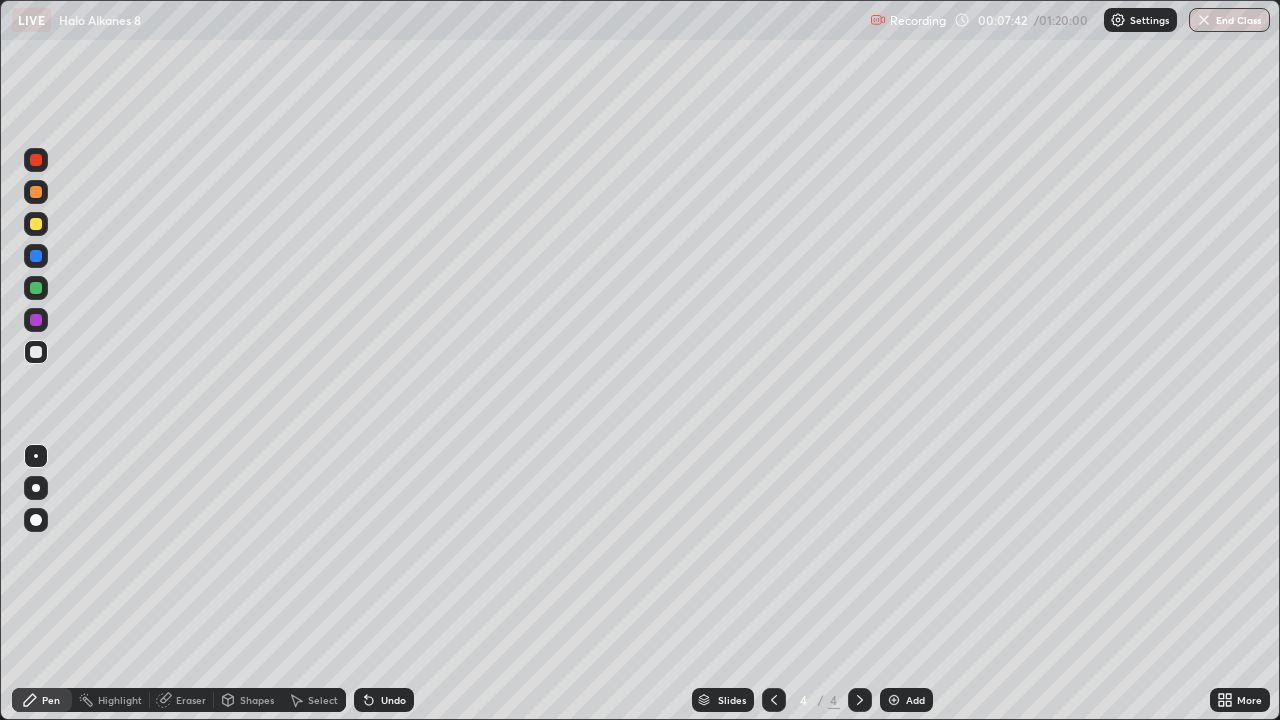click on "Undo" at bounding box center (393, 700) 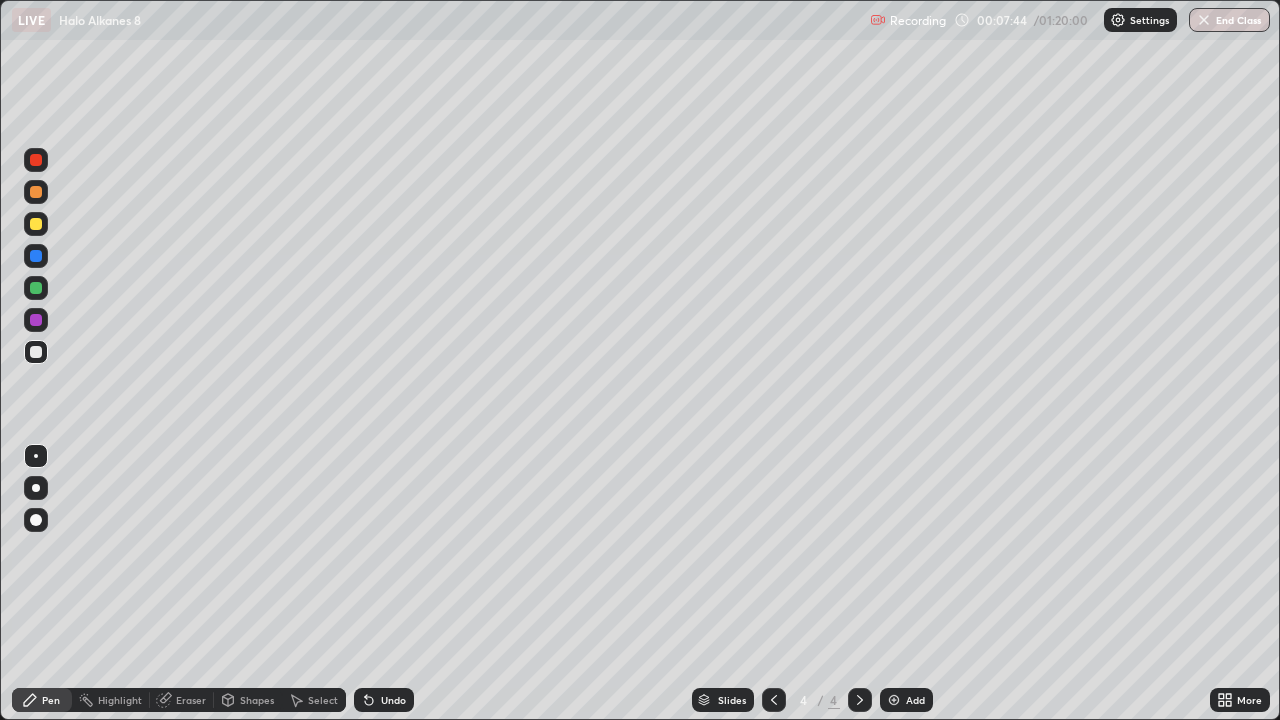 click on "Undo" at bounding box center [393, 700] 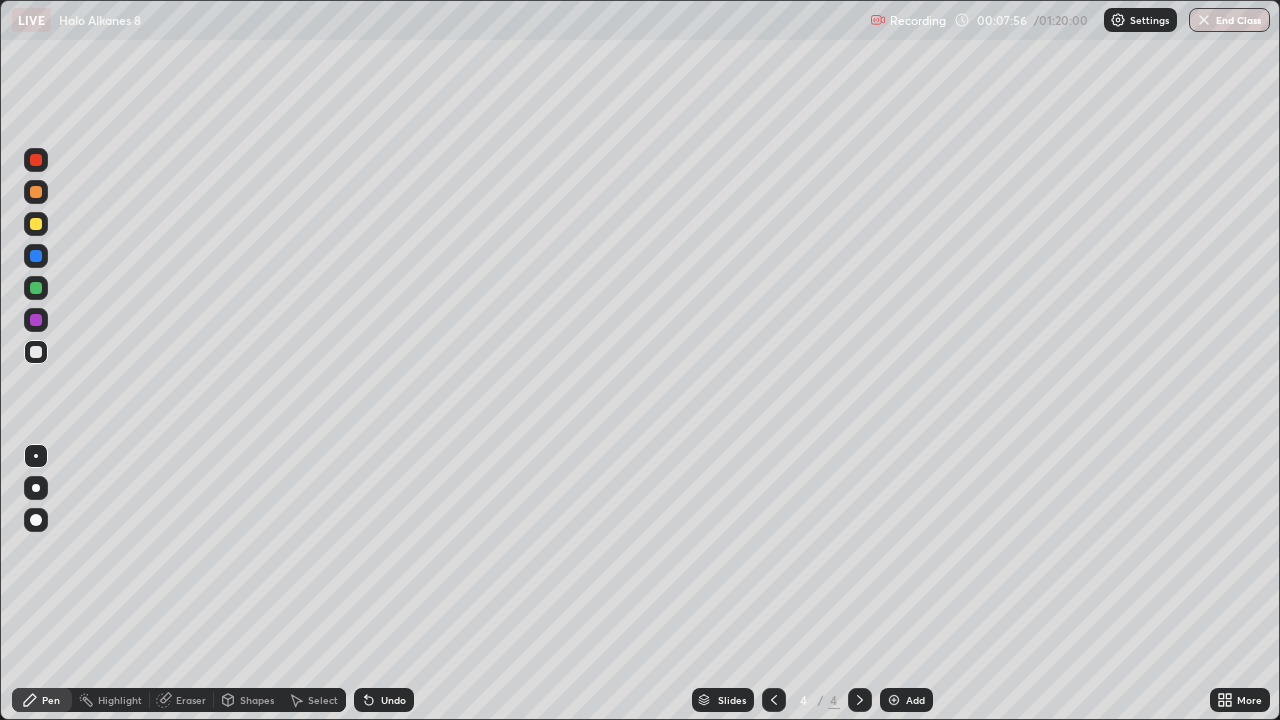 click at bounding box center [36, 224] 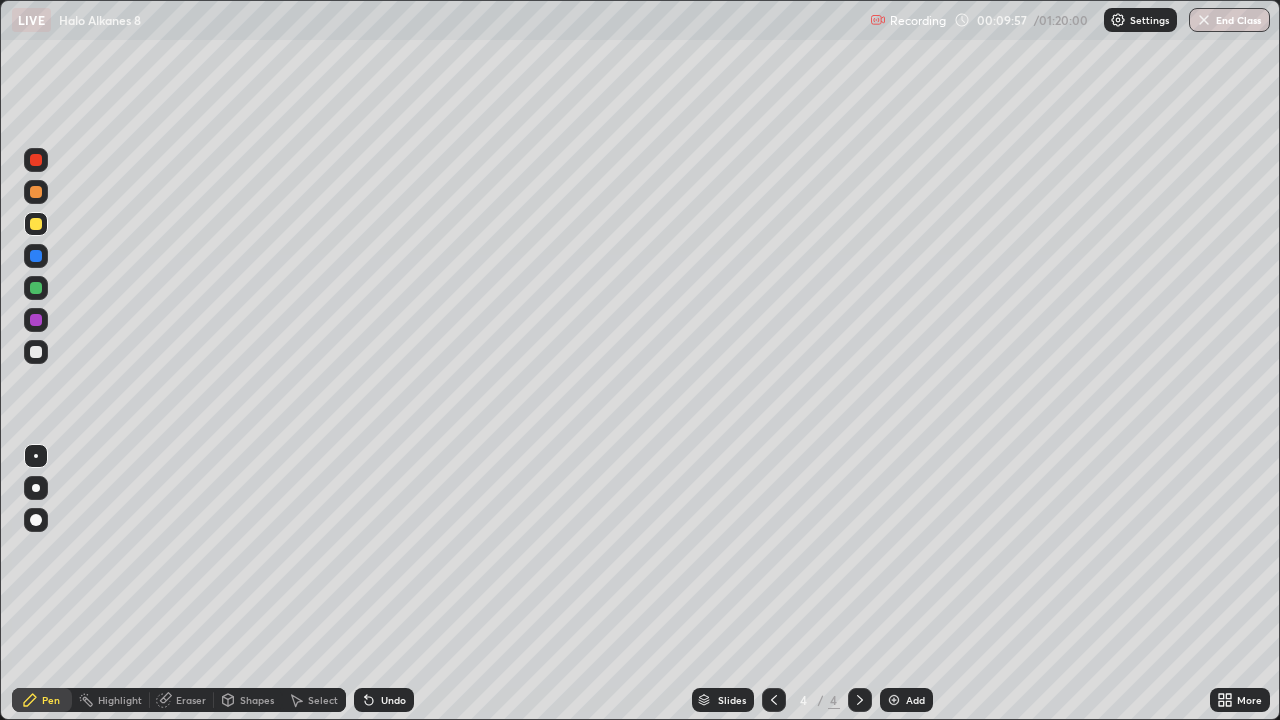 click on "Eraser" at bounding box center [191, 700] 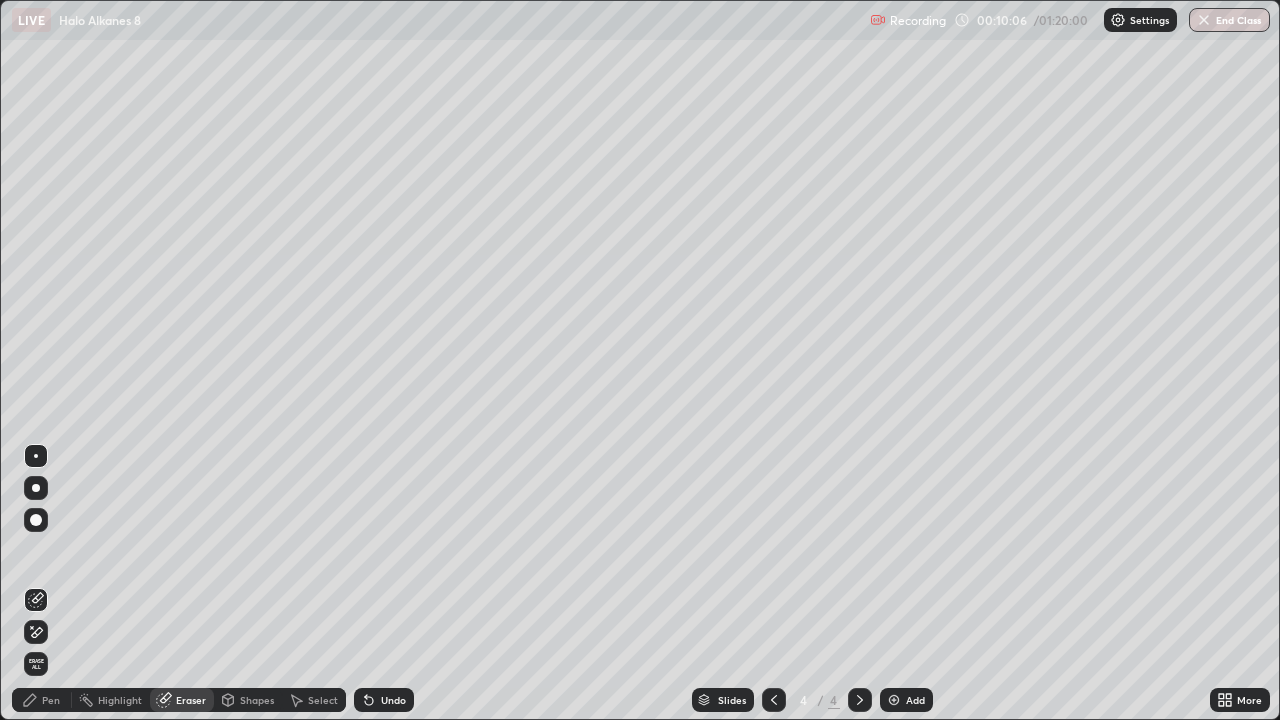 click on "Pen" at bounding box center (51, 700) 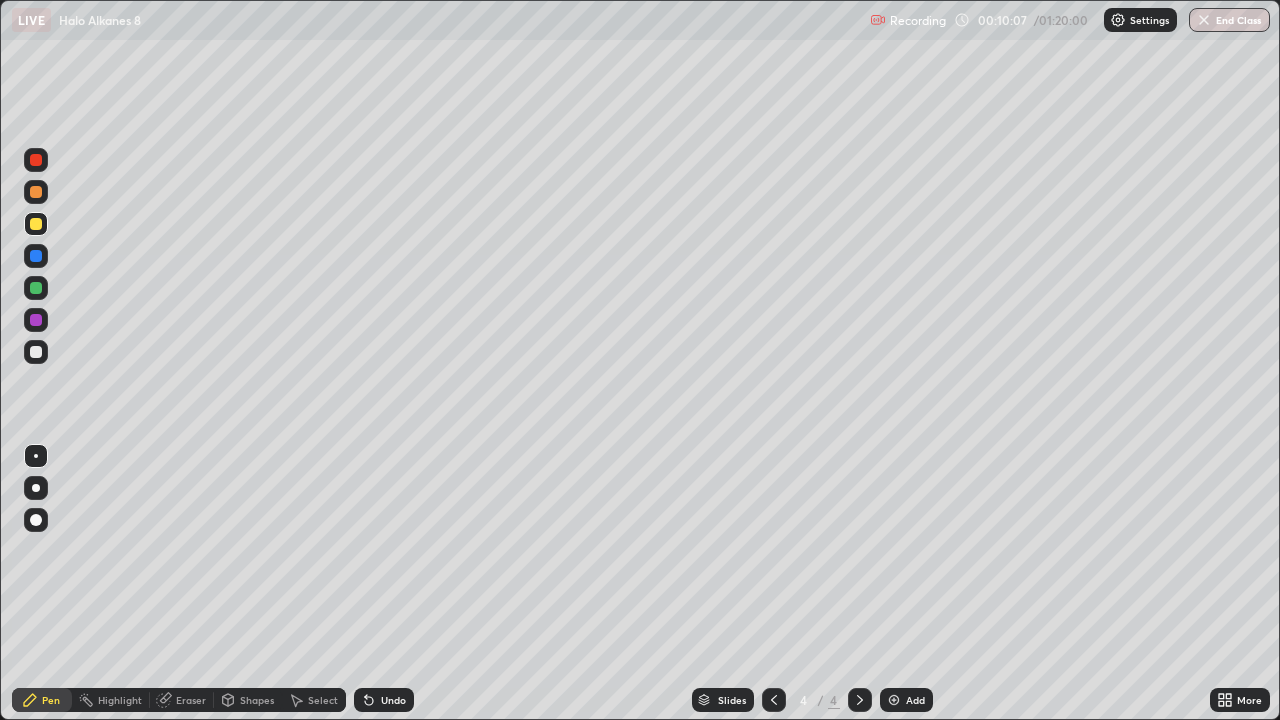 click at bounding box center [36, 352] 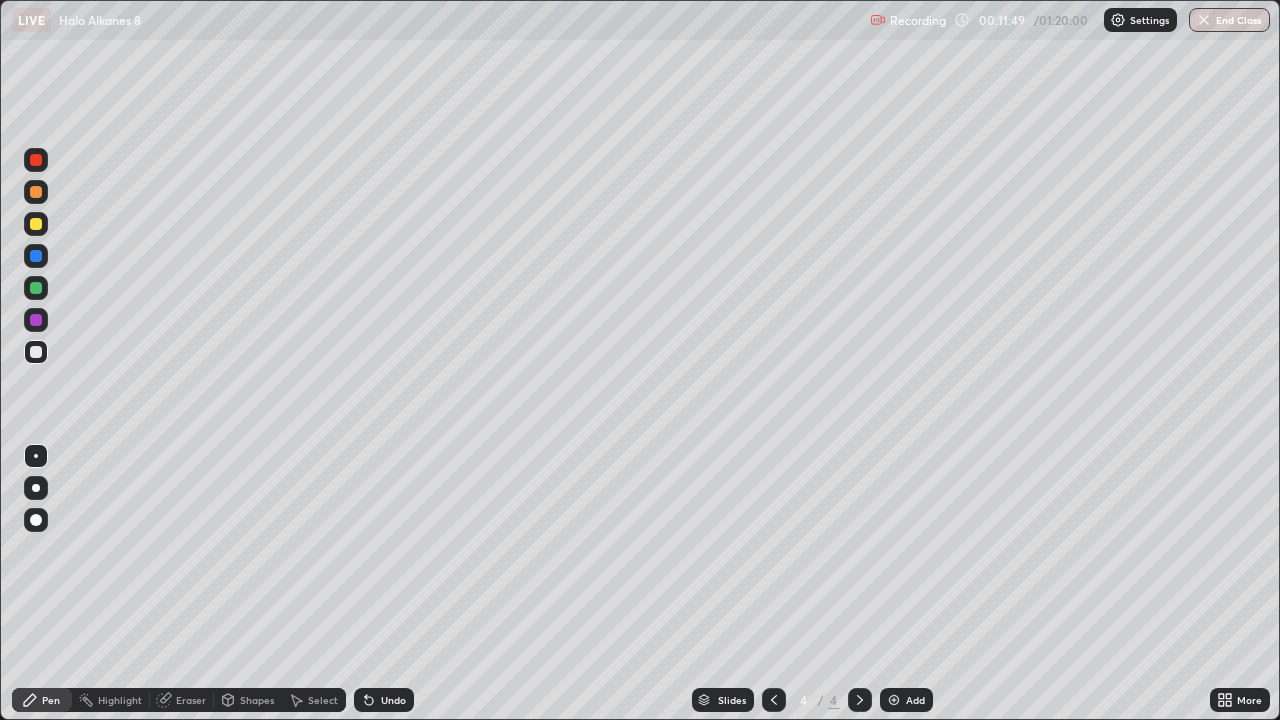 click on "Add" at bounding box center (915, 700) 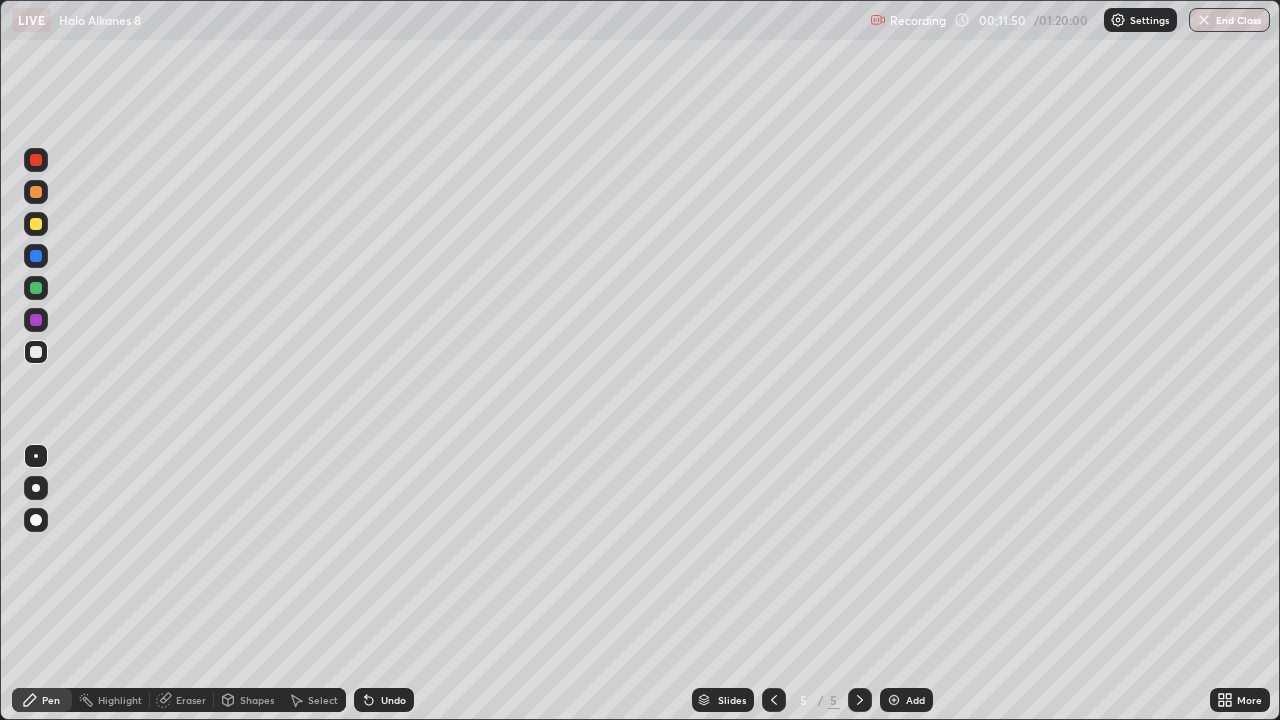 click on "Add" at bounding box center [906, 700] 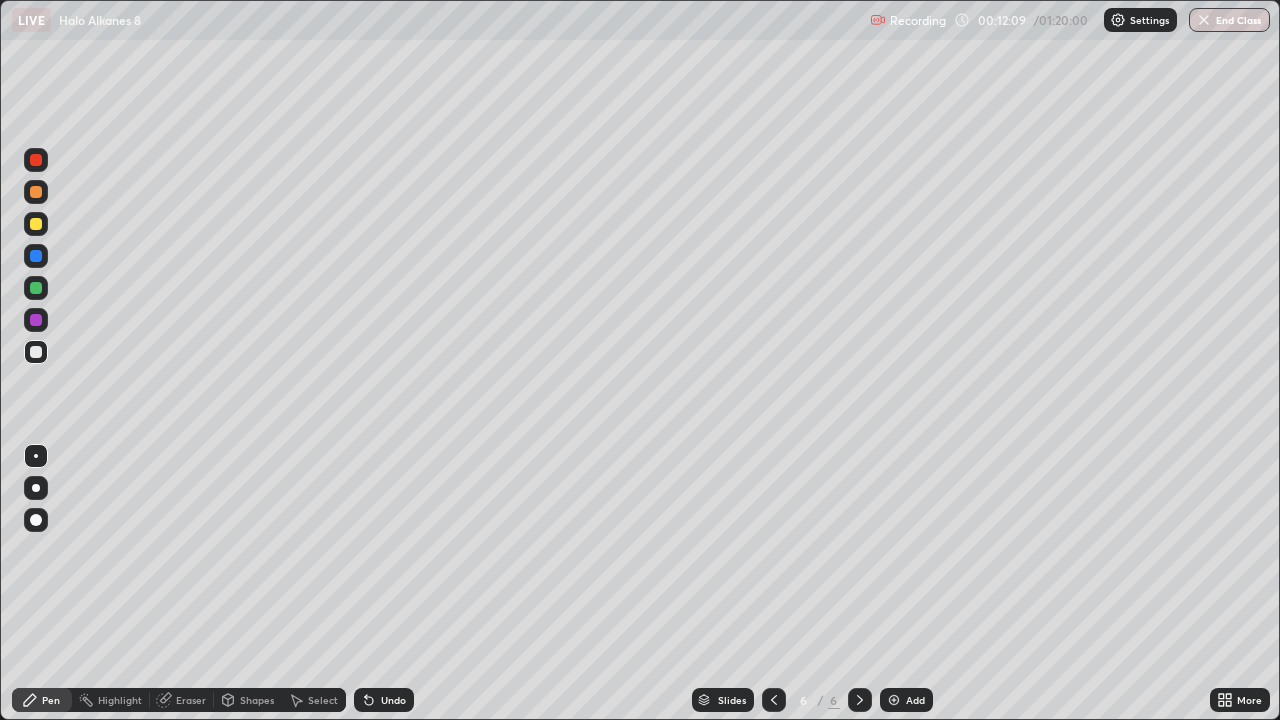 click on "Eraser" at bounding box center (191, 700) 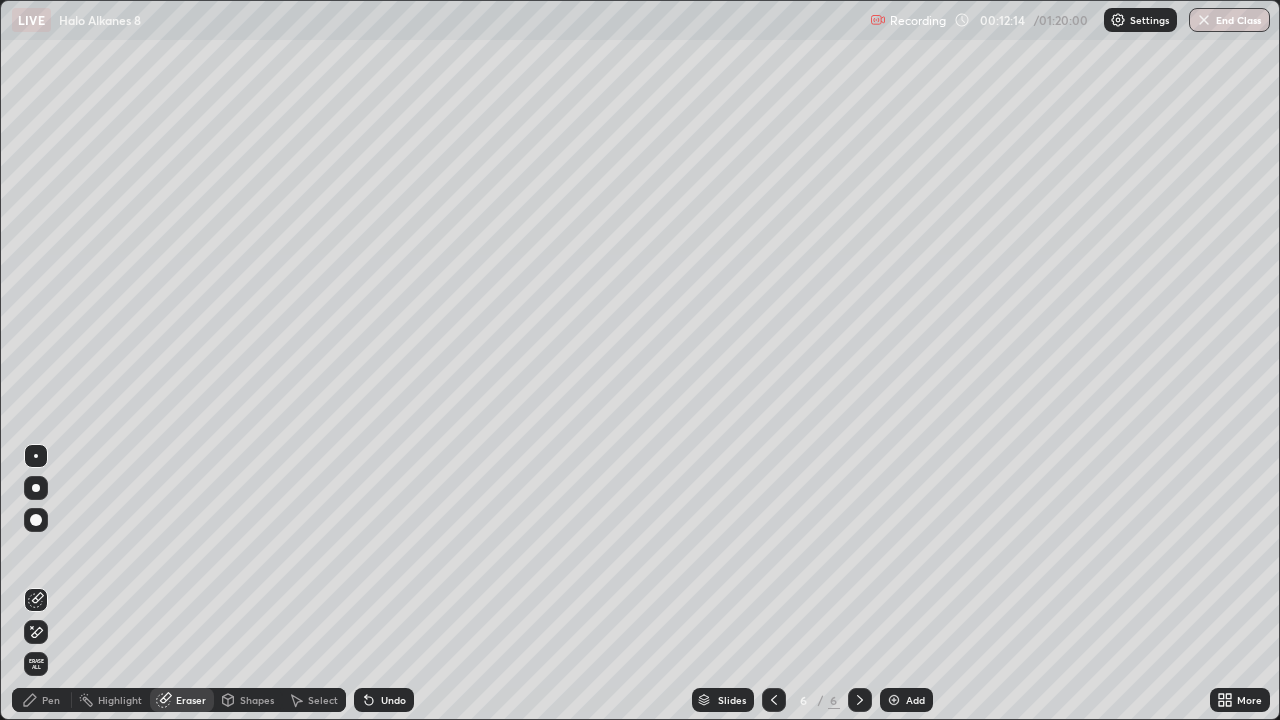 click on "Pen" at bounding box center [51, 700] 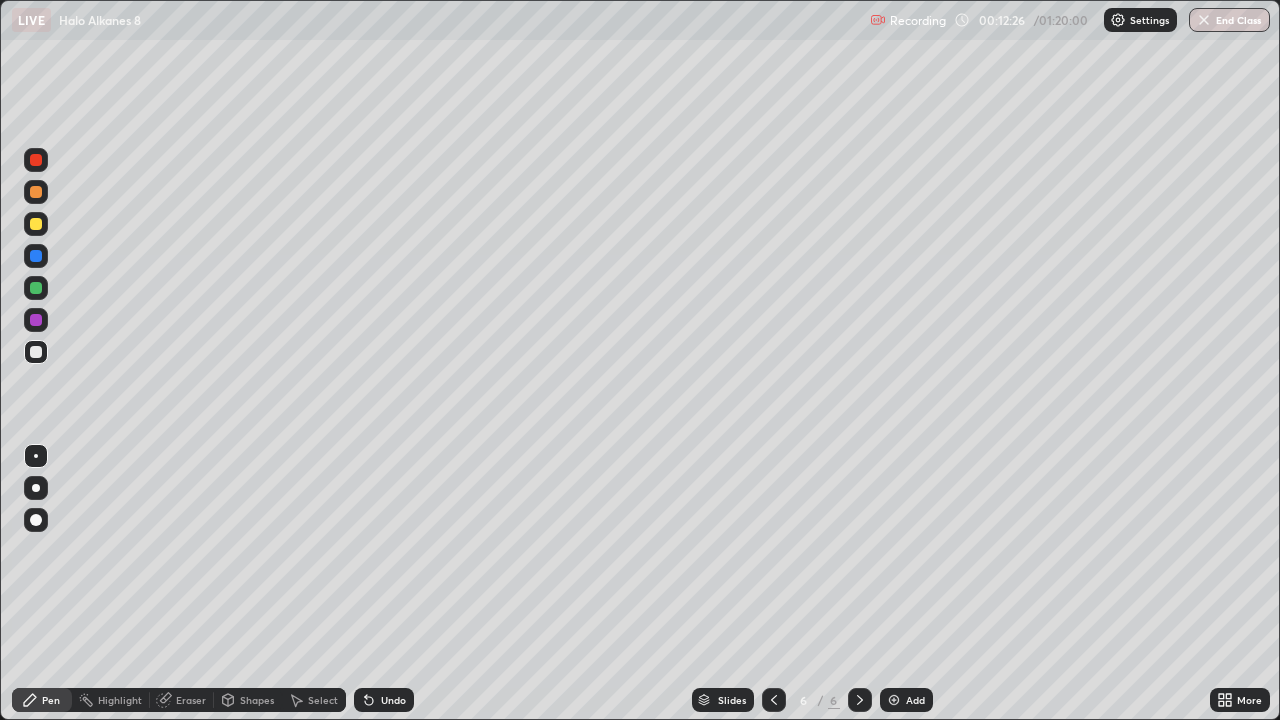 click at bounding box center (36, 224) 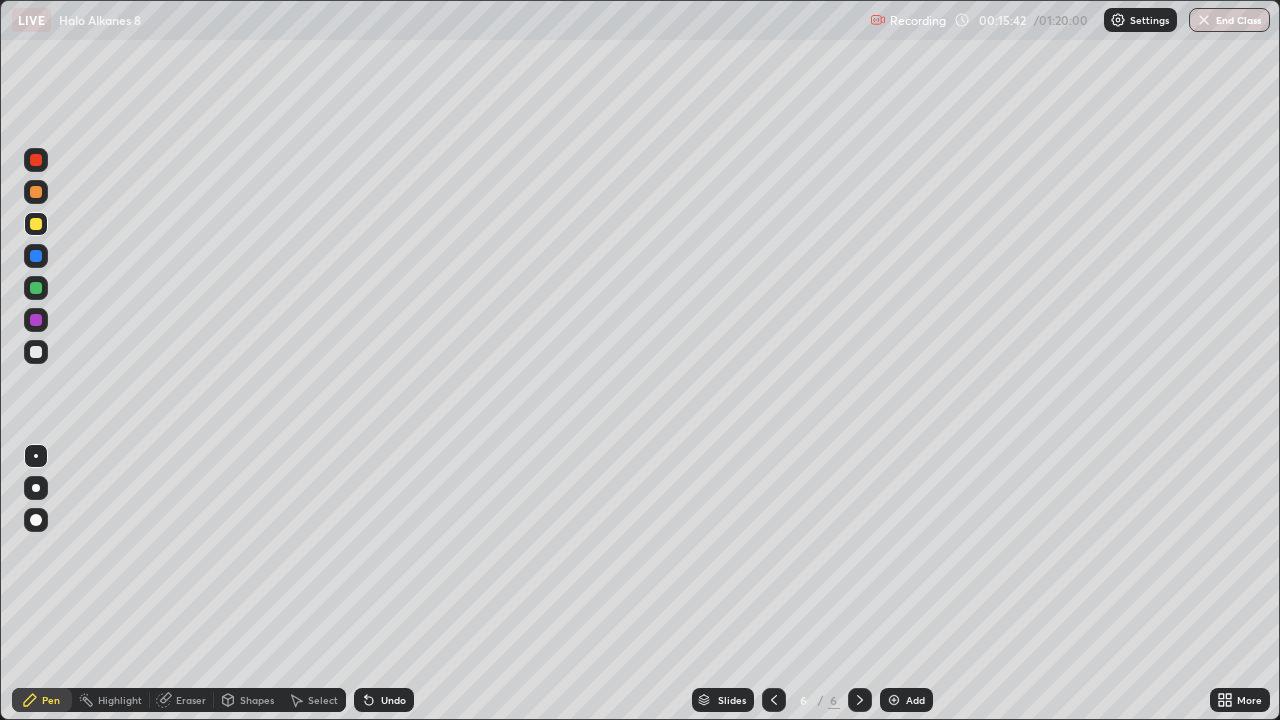 click on "Eraser" at bounding box center [191, 700] 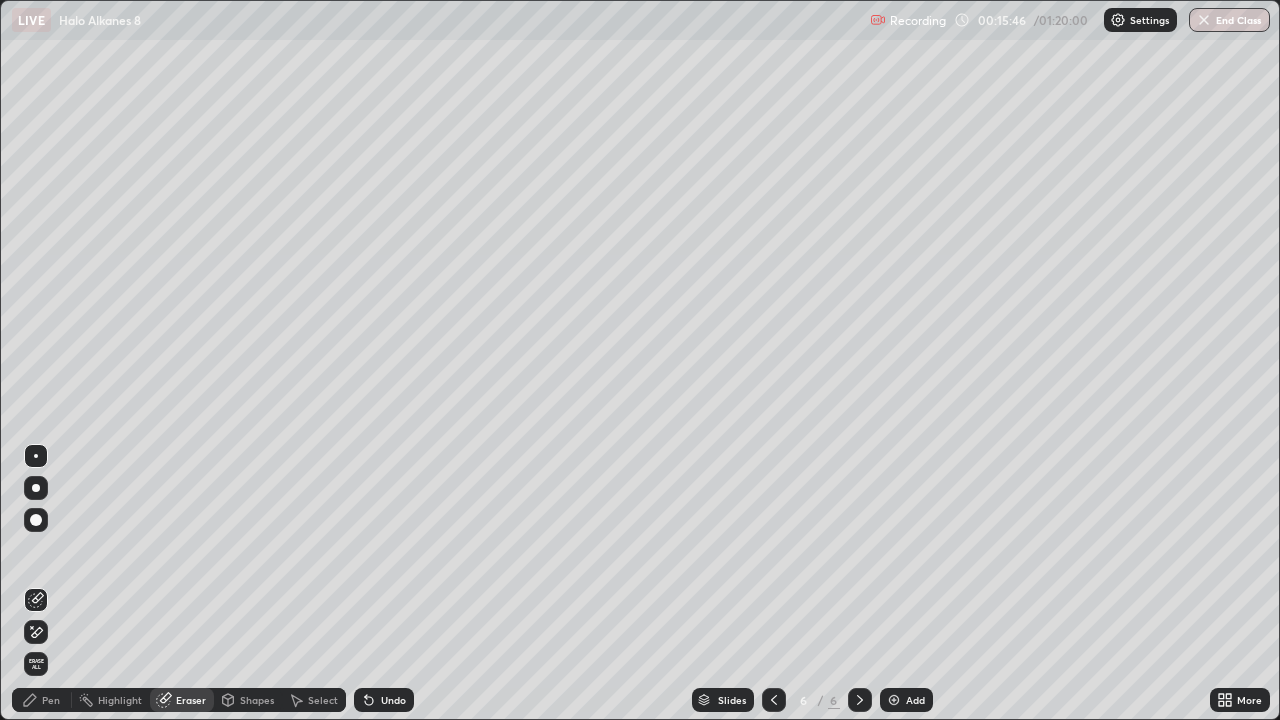click on "Pen" at bounding box center [51, 700] 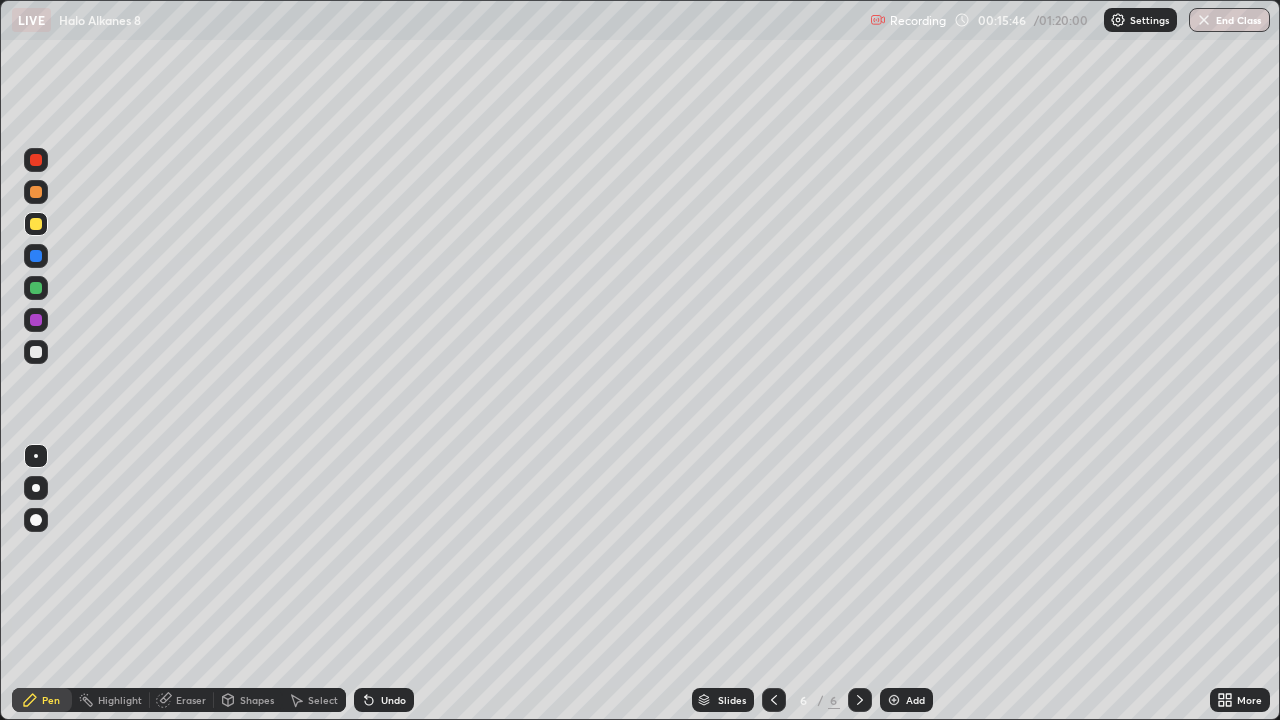 click at bounding box center (36, 352) 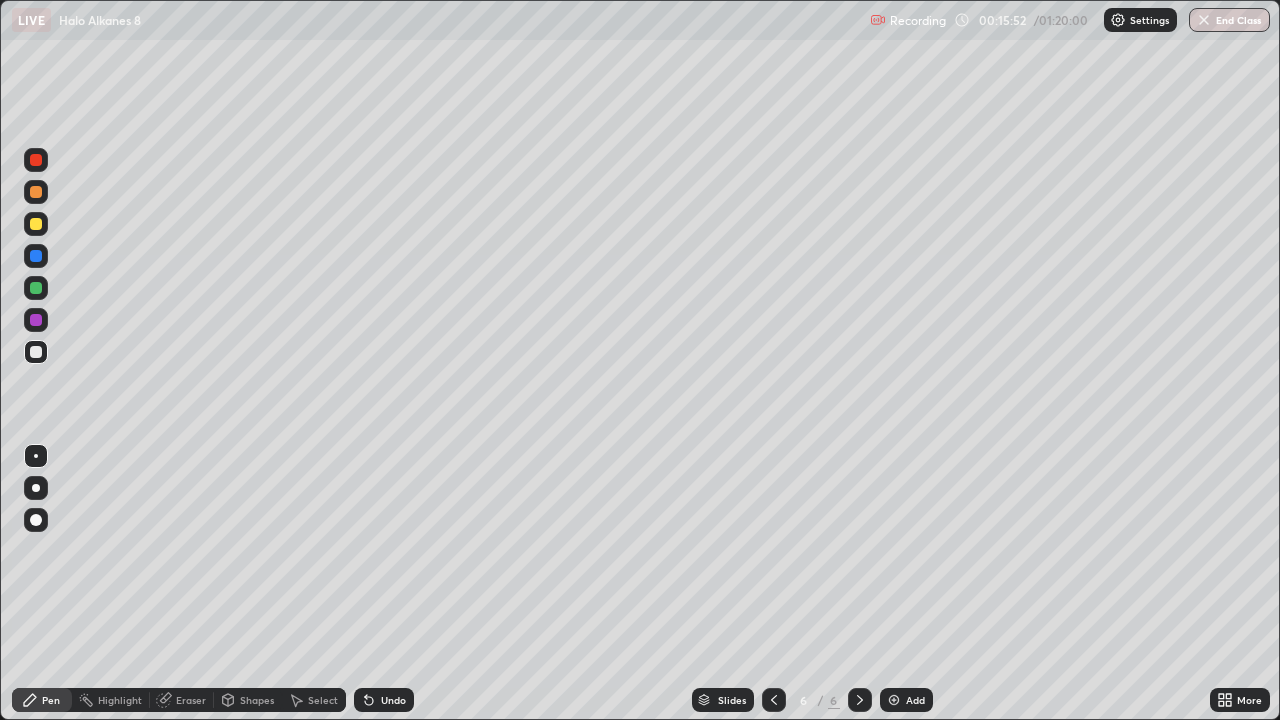 click on "Undo" at bounding box center [393, 700] 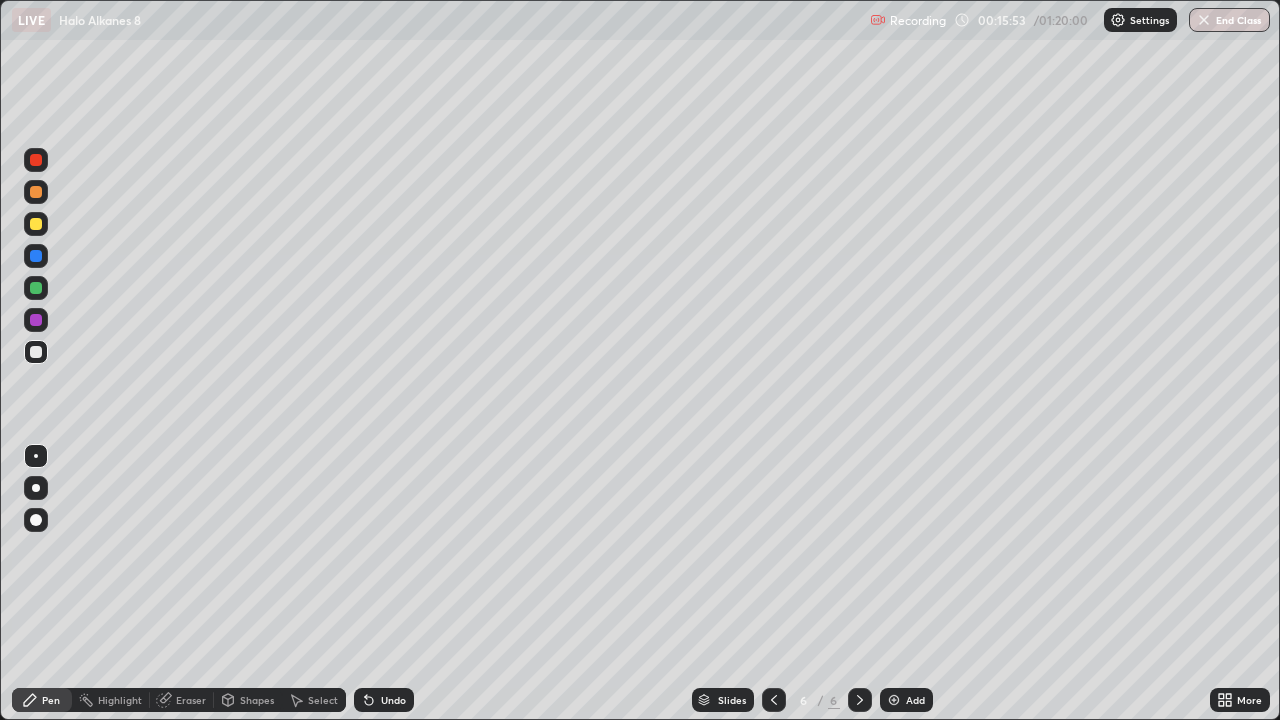 click at bounding box center (36, 224) 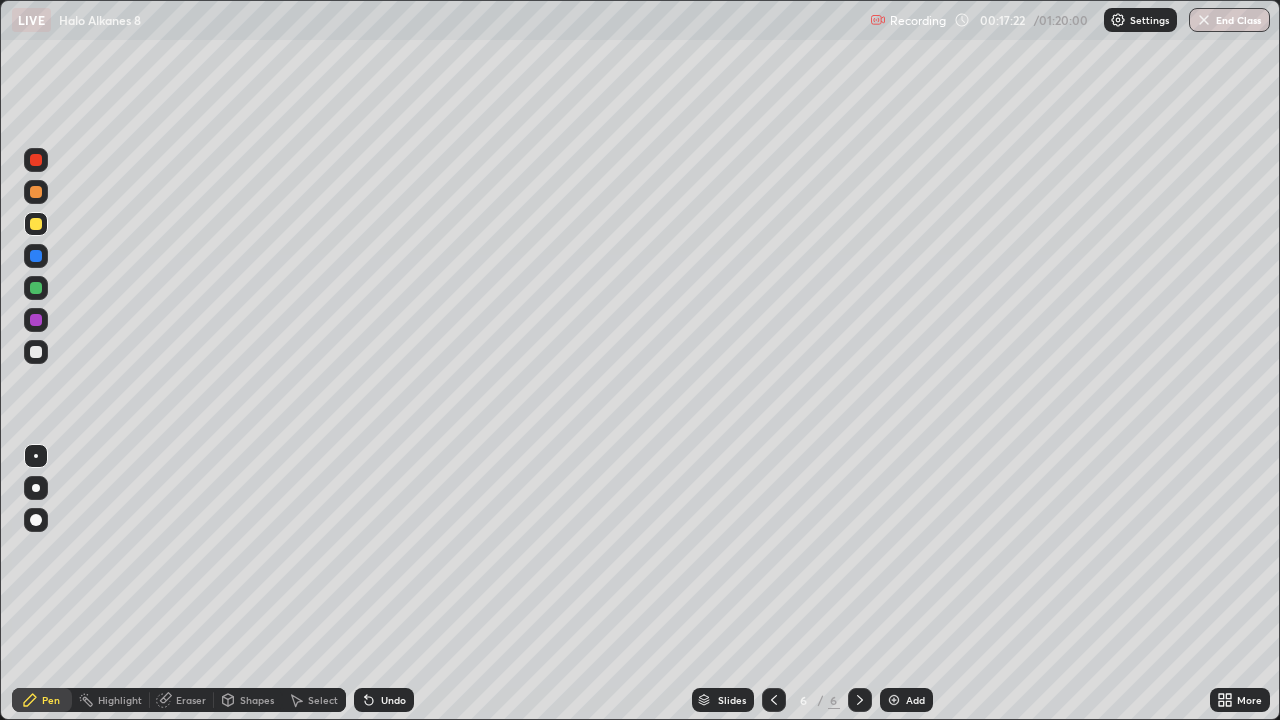 click at bounding box center [36, 352] 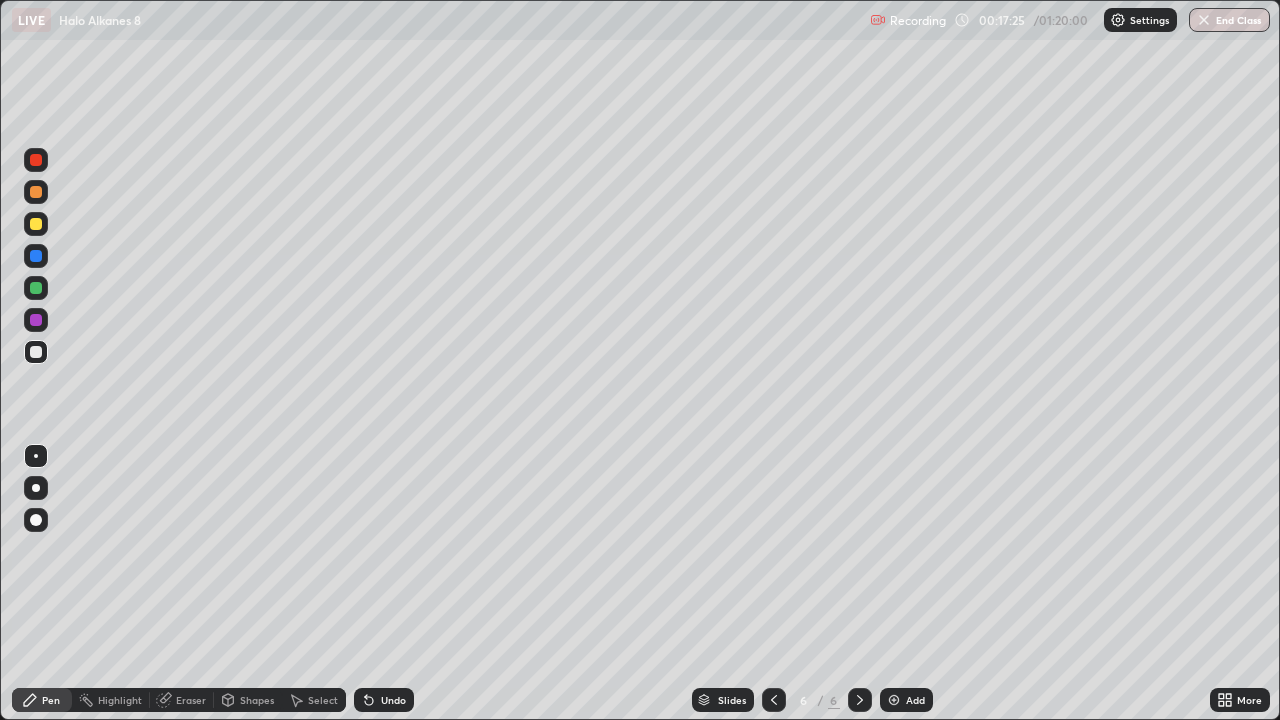 click at bounding box center (894, 700) 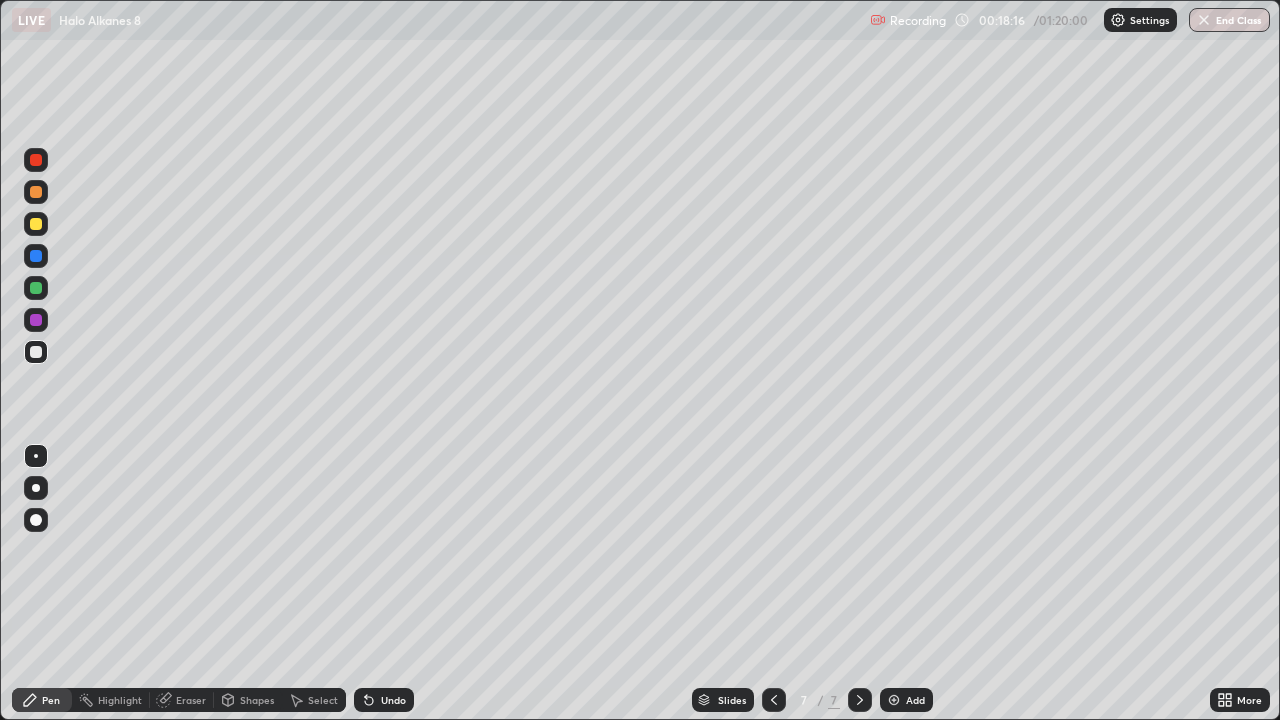 click at bounding box center [36, 224] 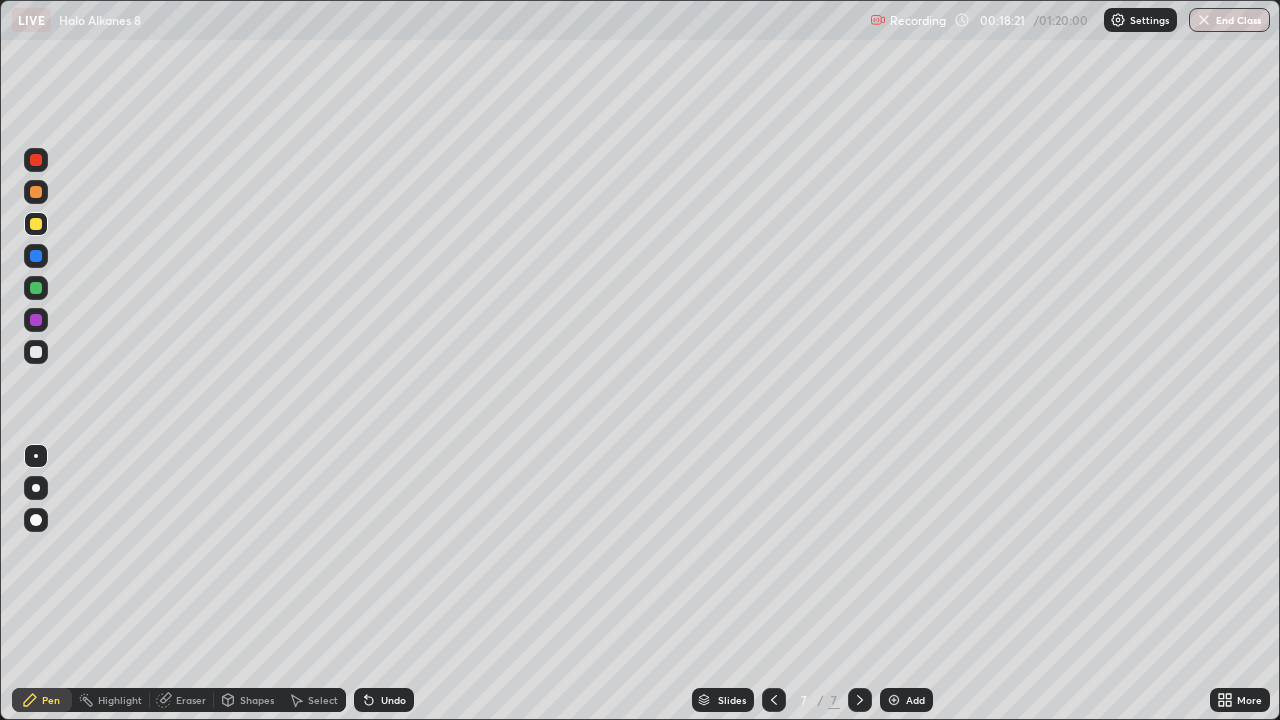 click on "Eraser" at bounding box center [191, 700] 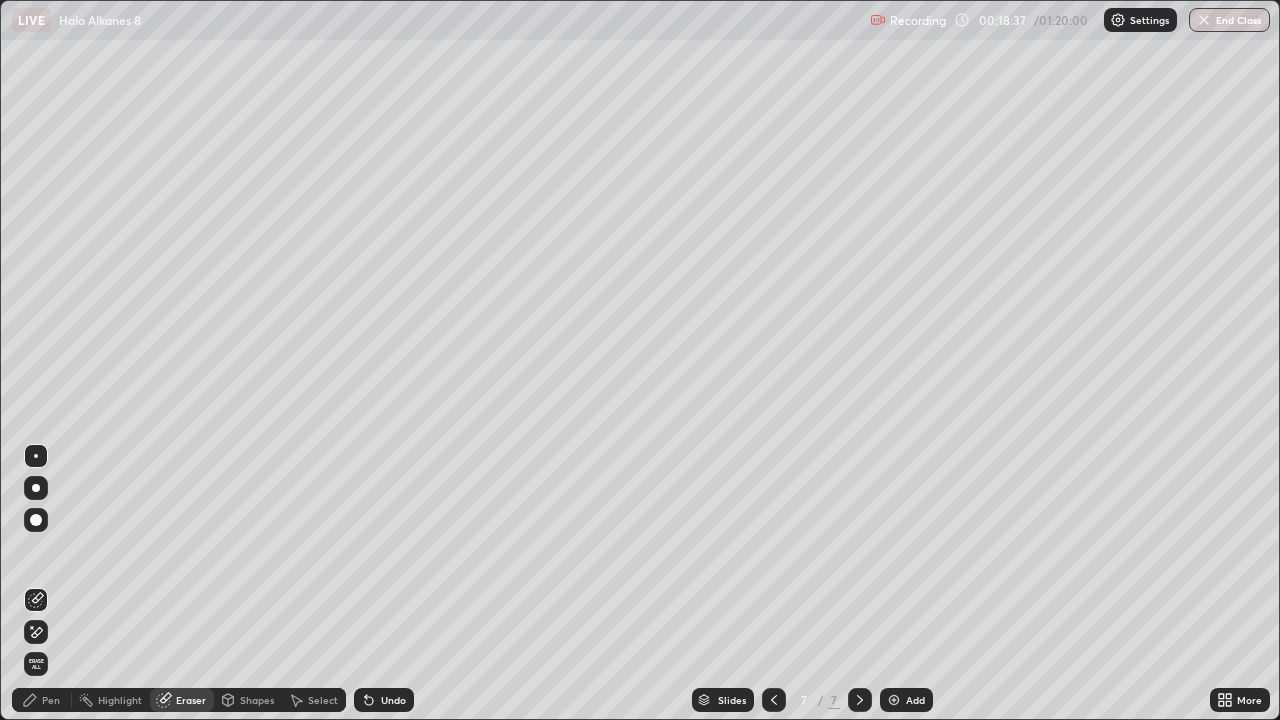 click on "Pen" at bounding box center [42, 700] 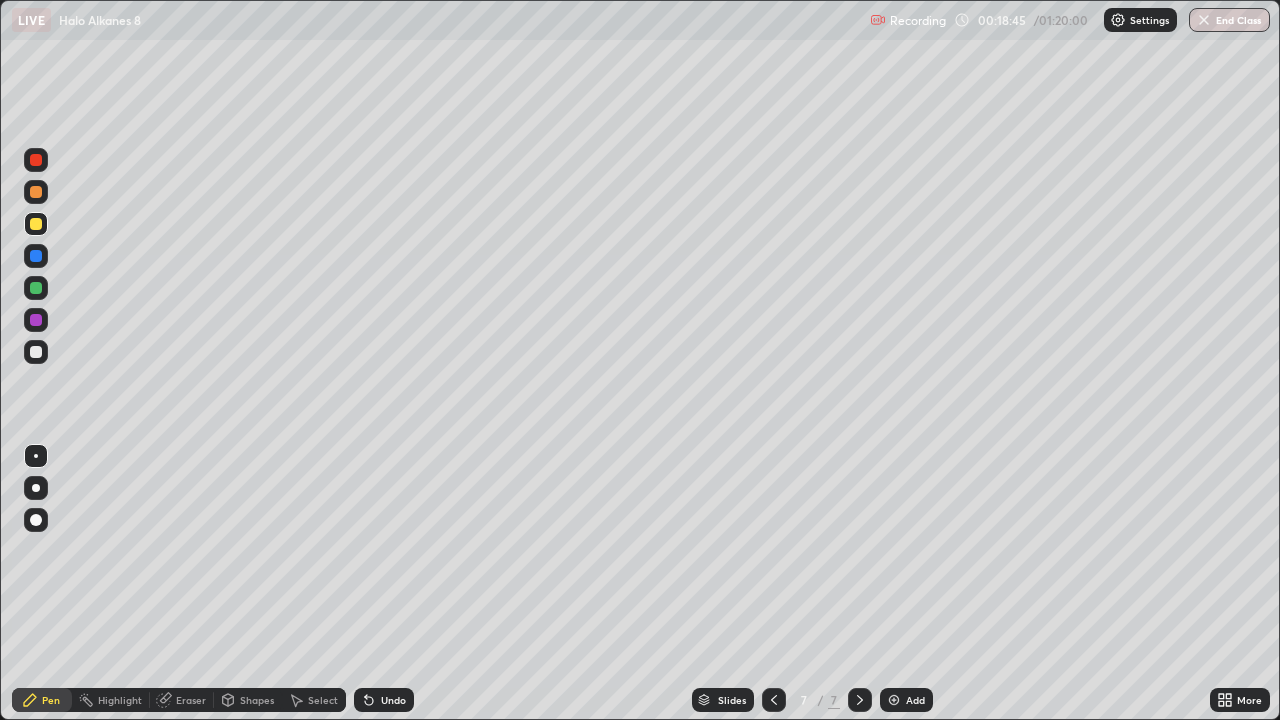click on "Eraser" at bounding box center (191, 700) 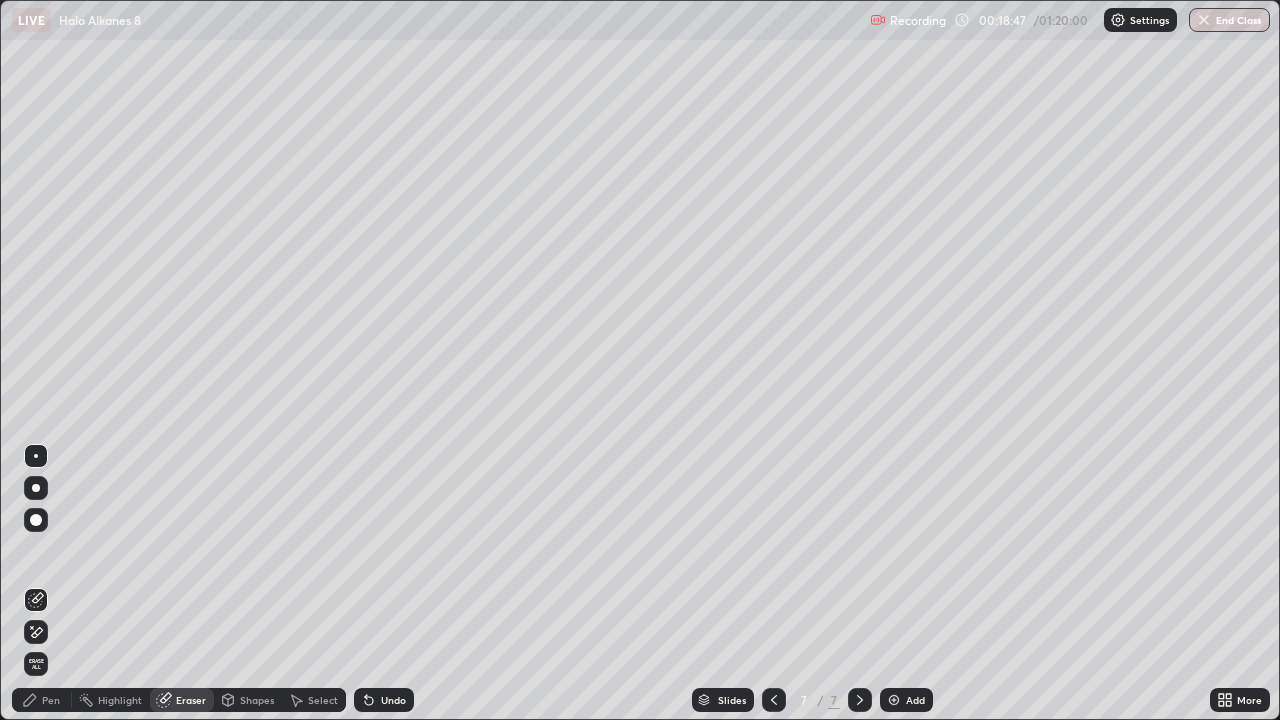 click on "Pen" at bounding box center (51, 700) 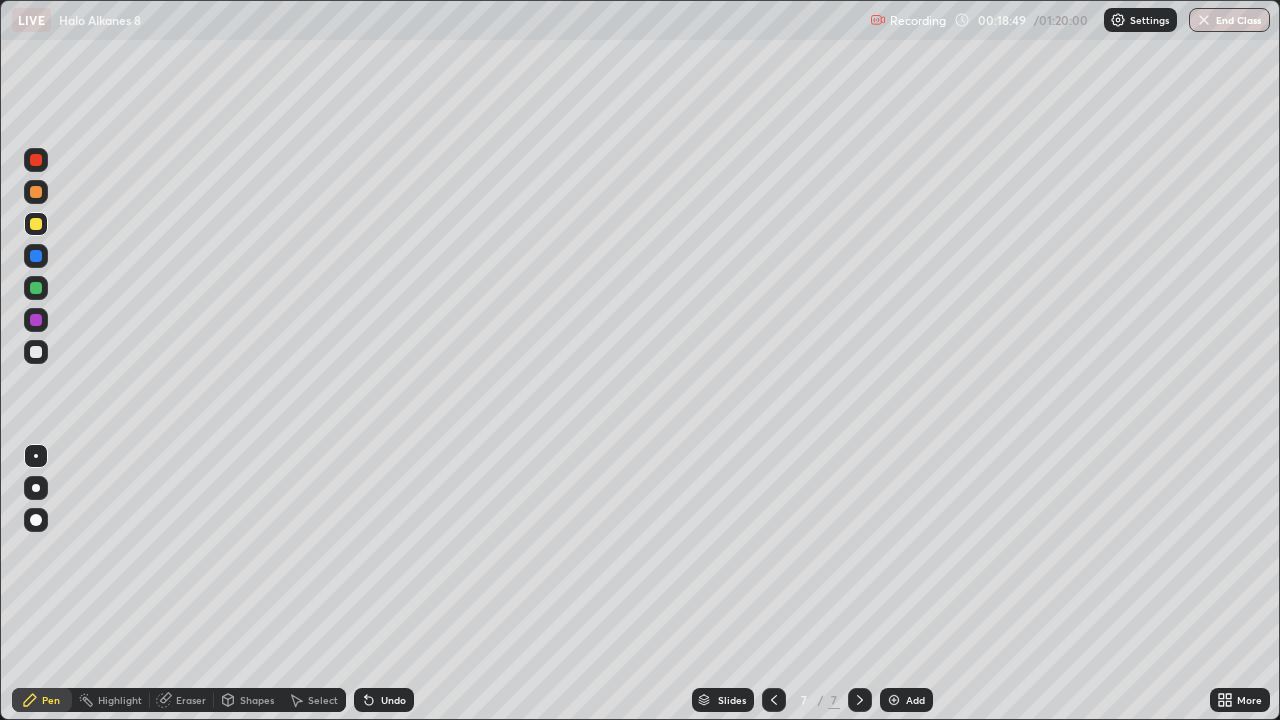 click at bounding box center (36, 224) 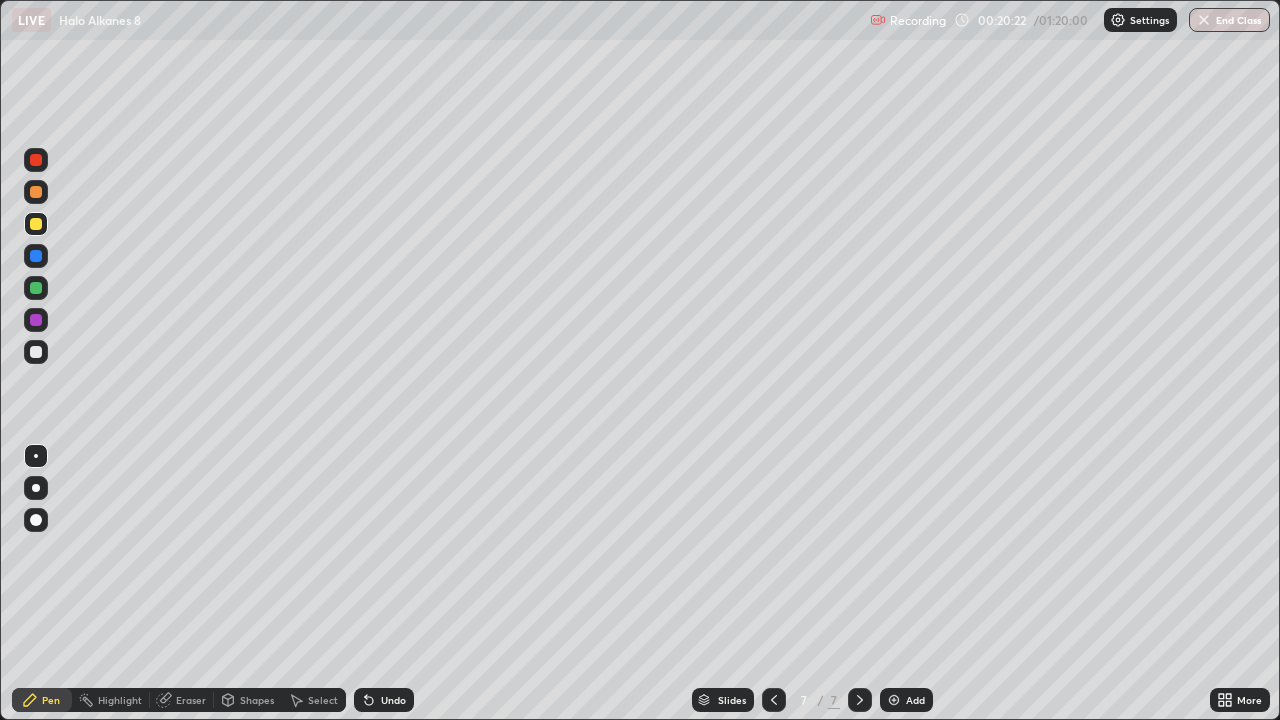 click on "Eraser" at bounding box center (191, 700) 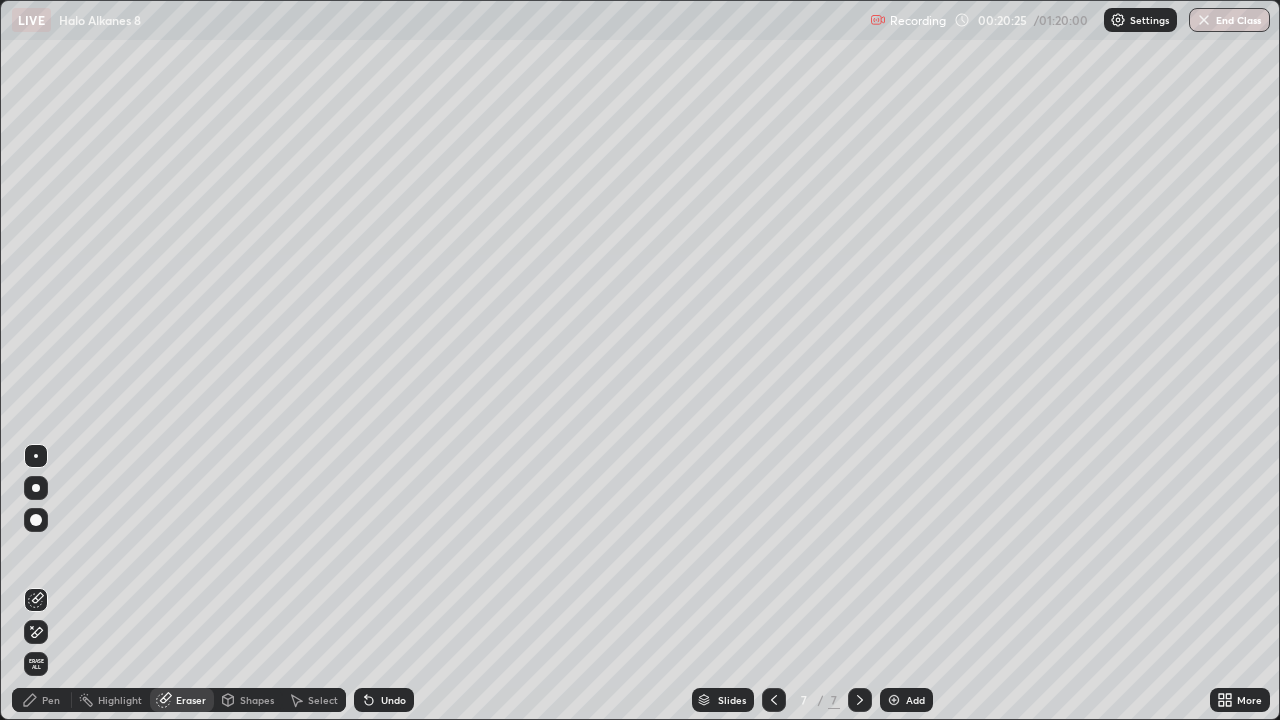 click on "Pen" at bounding box center (51, 700) 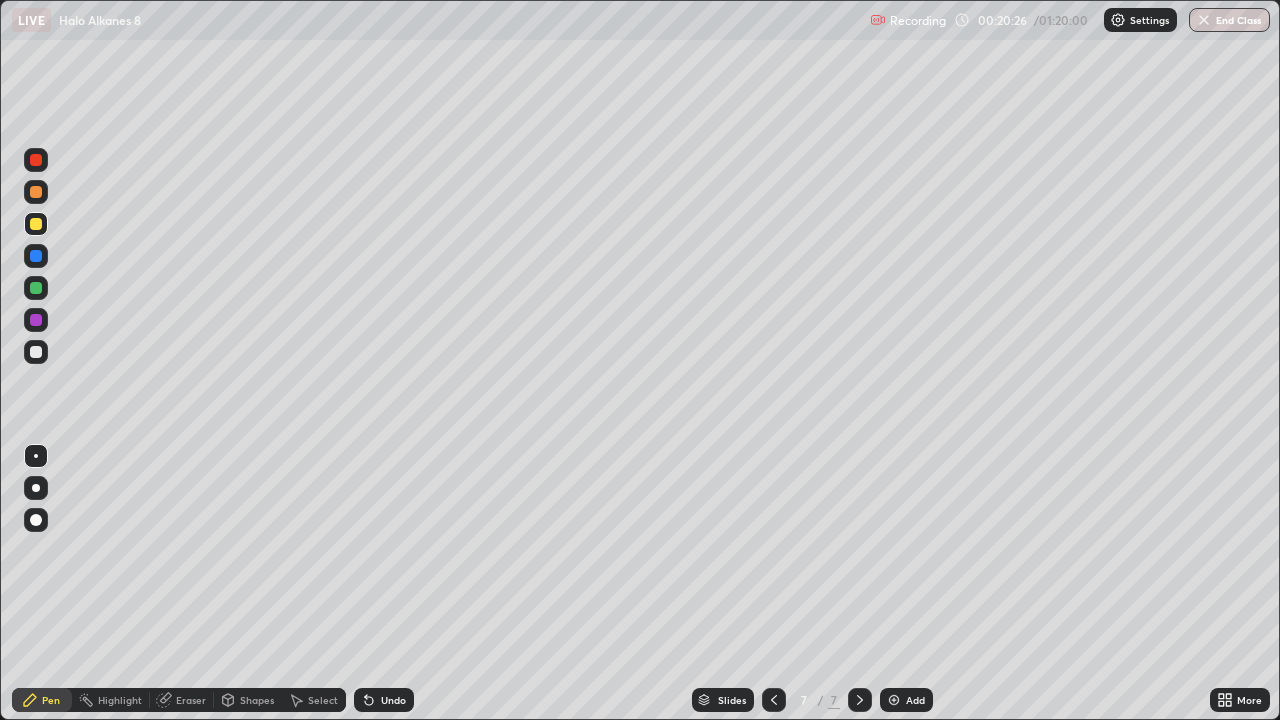 click at bounding box center (36, 352) 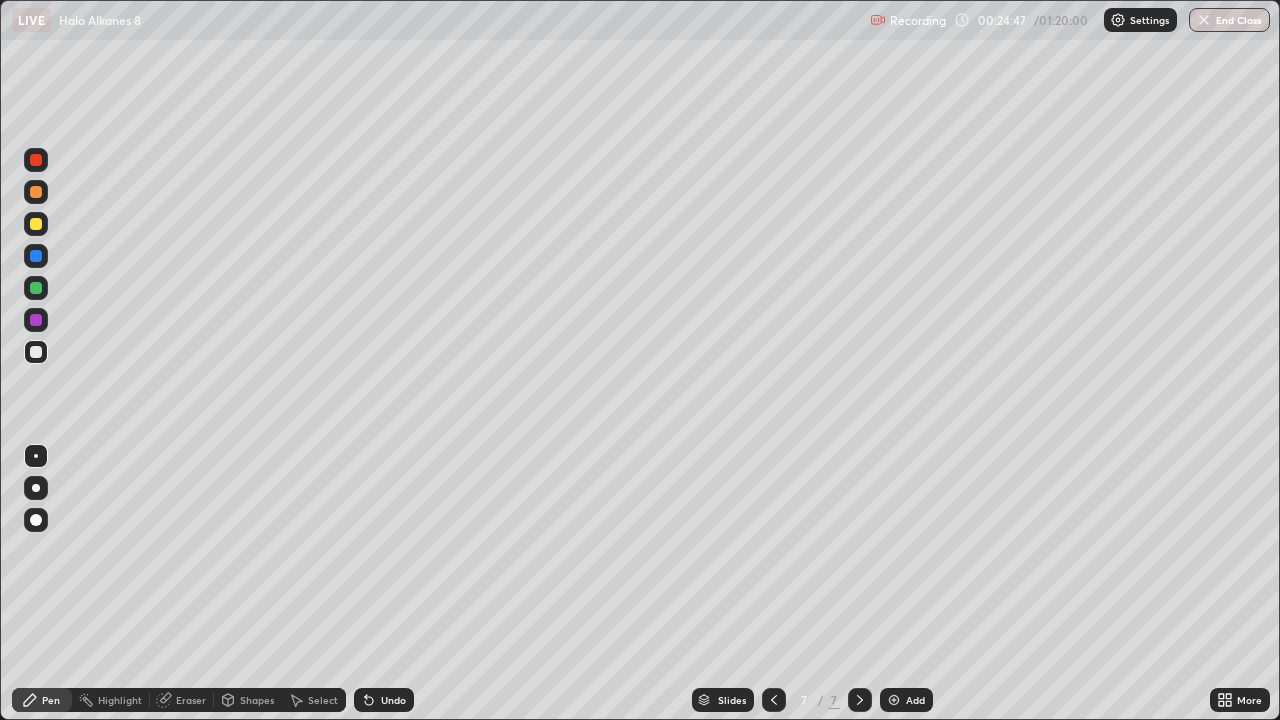 click at bounding box center (36, 224) 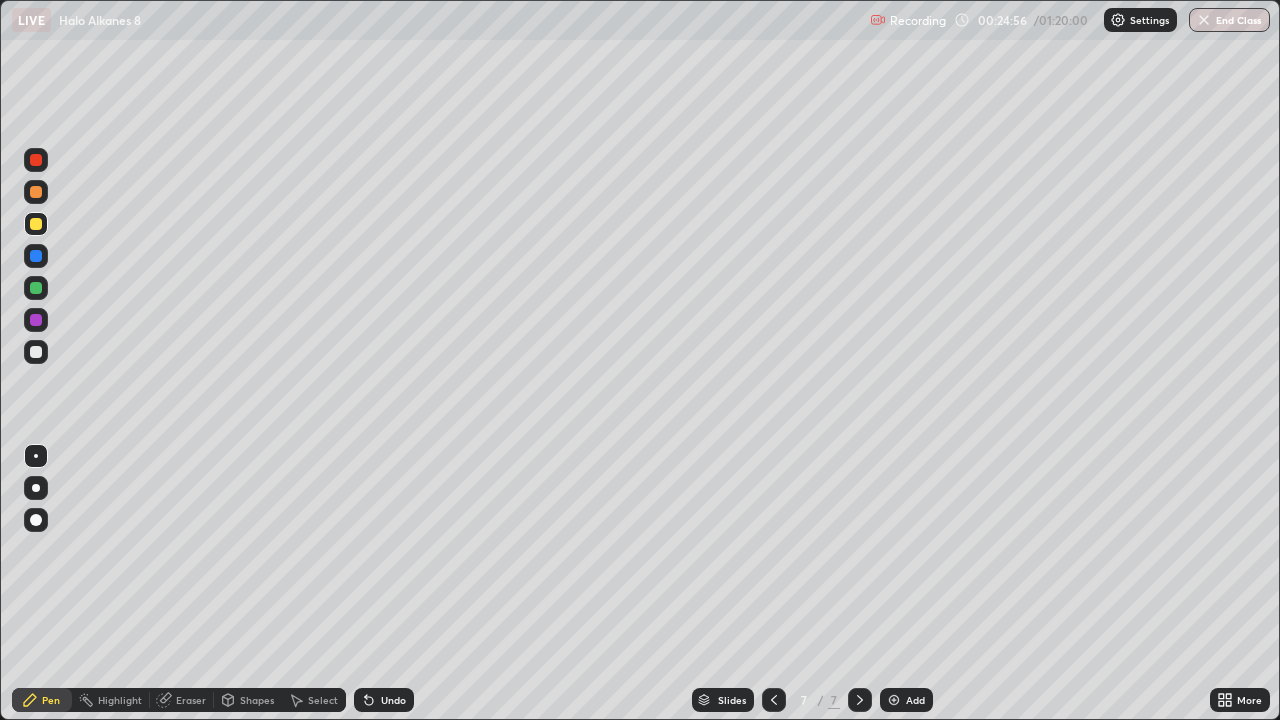click at bounding box center [894, 700] 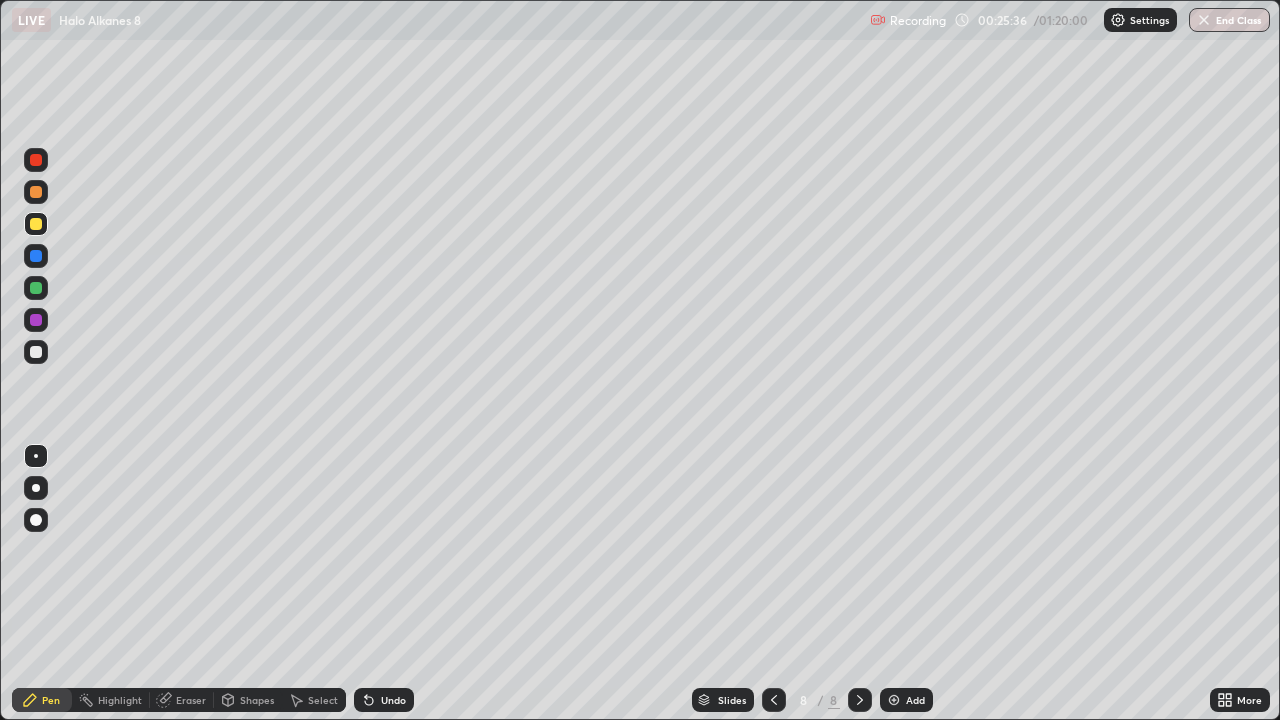 click 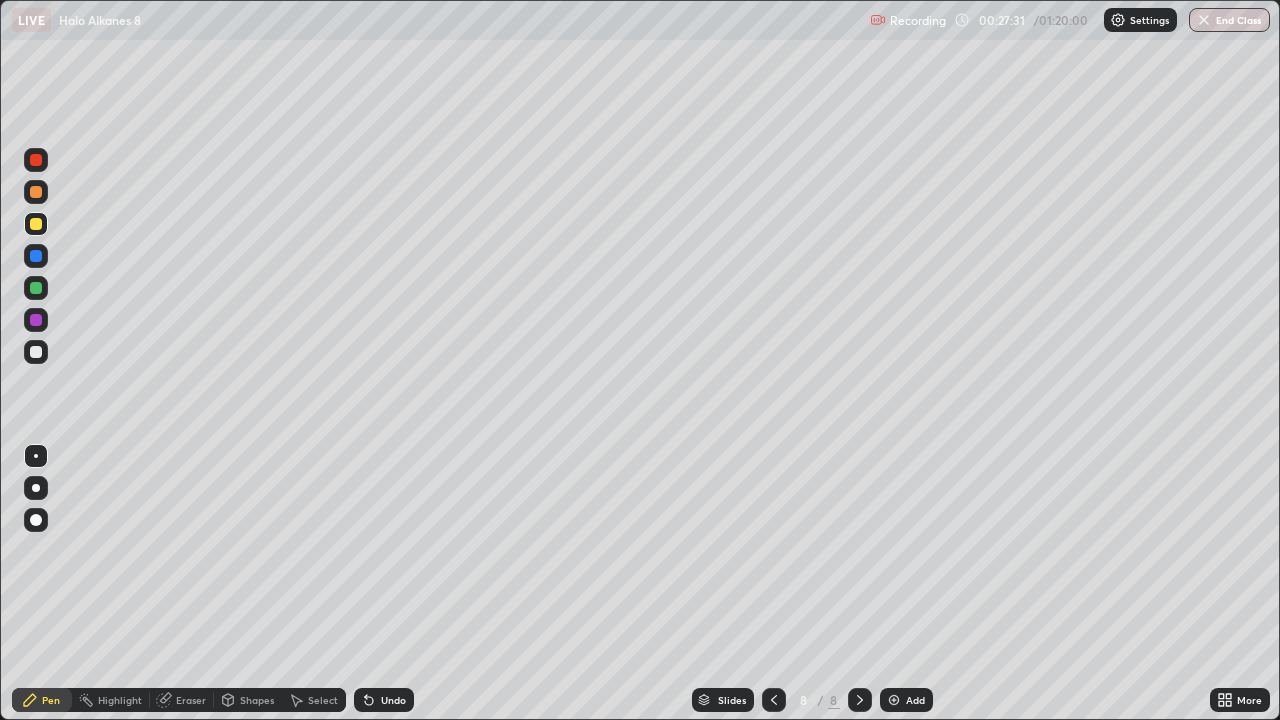 click at bounding box center [36, 352] 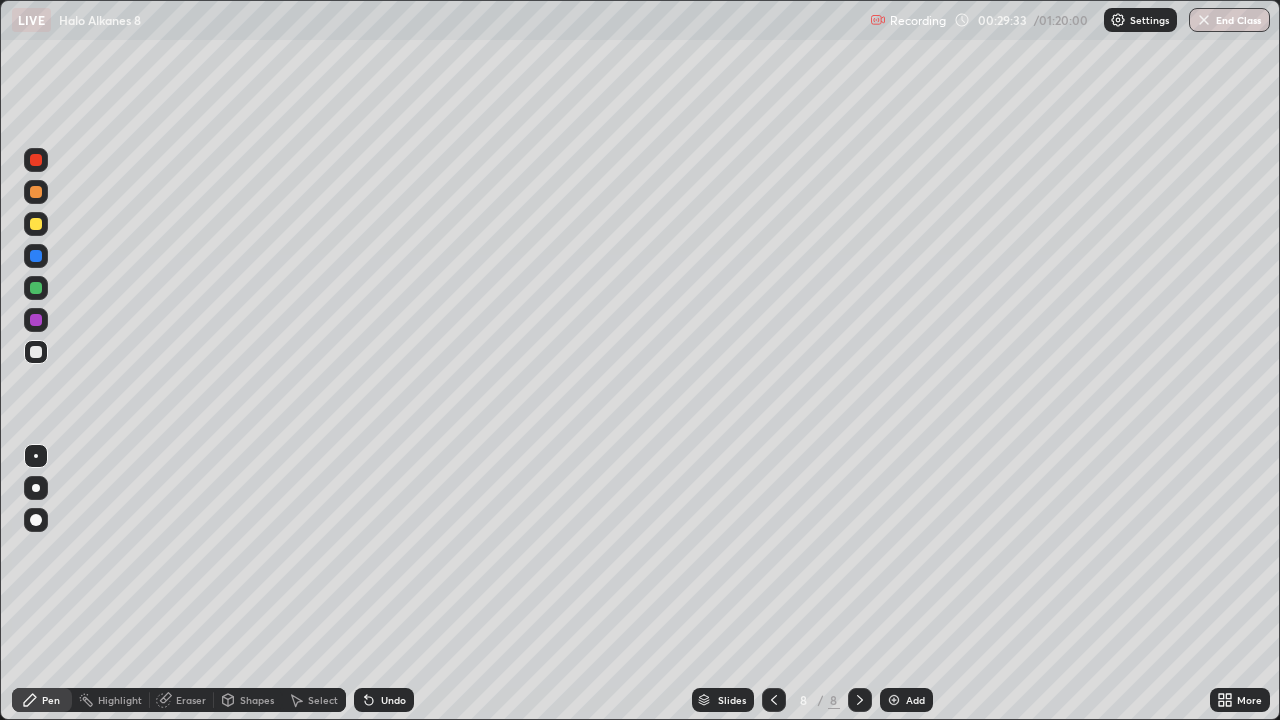 click on "Eraser" at bounding box center (191, 700) 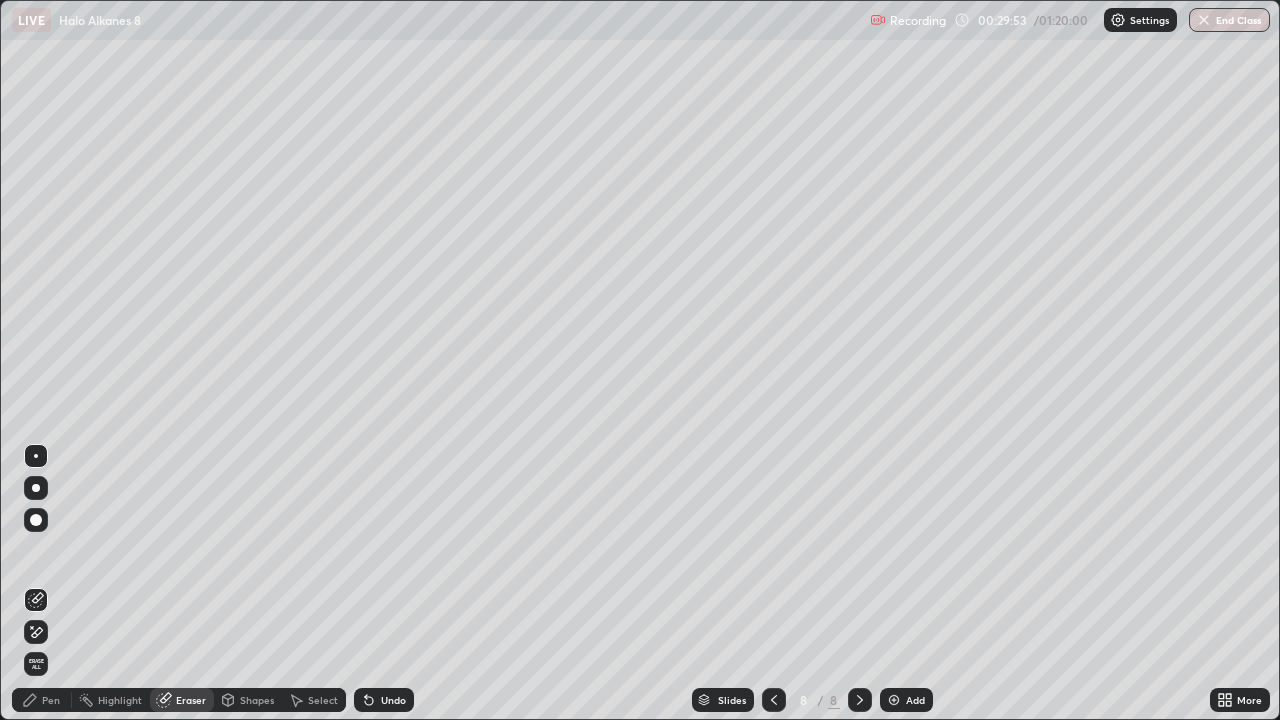 click on "Pen" at bounding box center [51, 700] 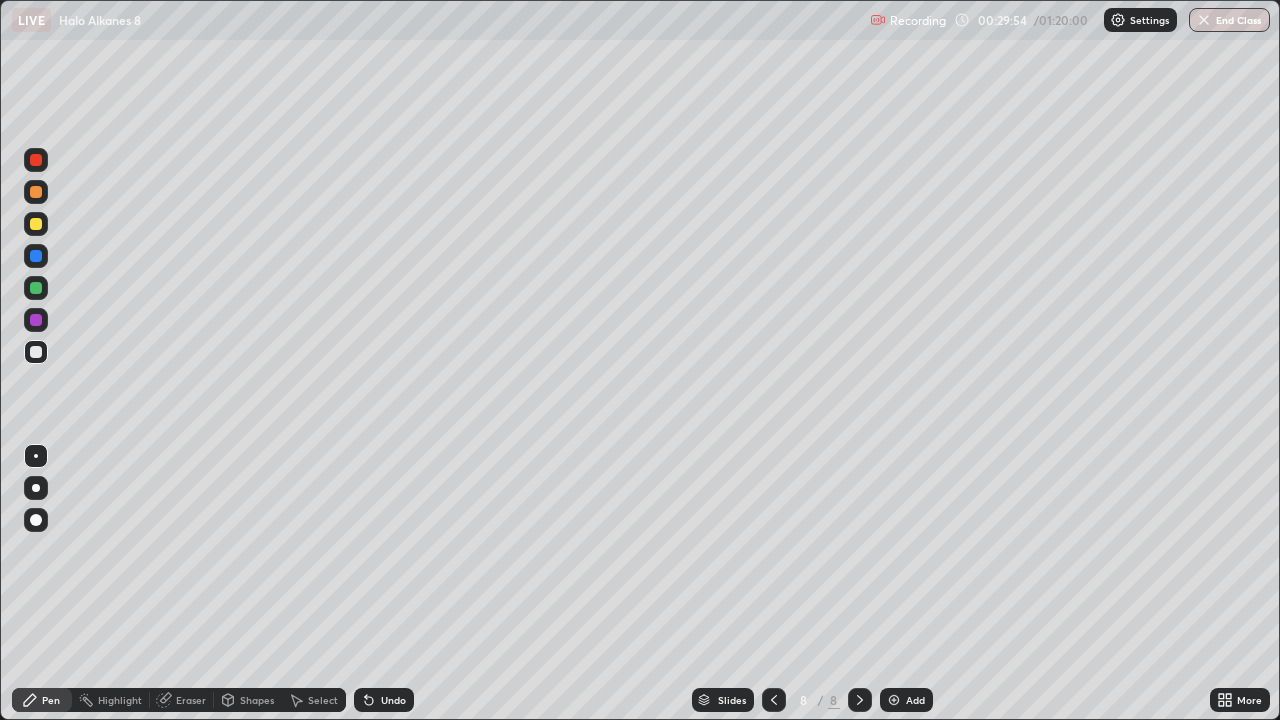 click at bounding box center (36, 224) 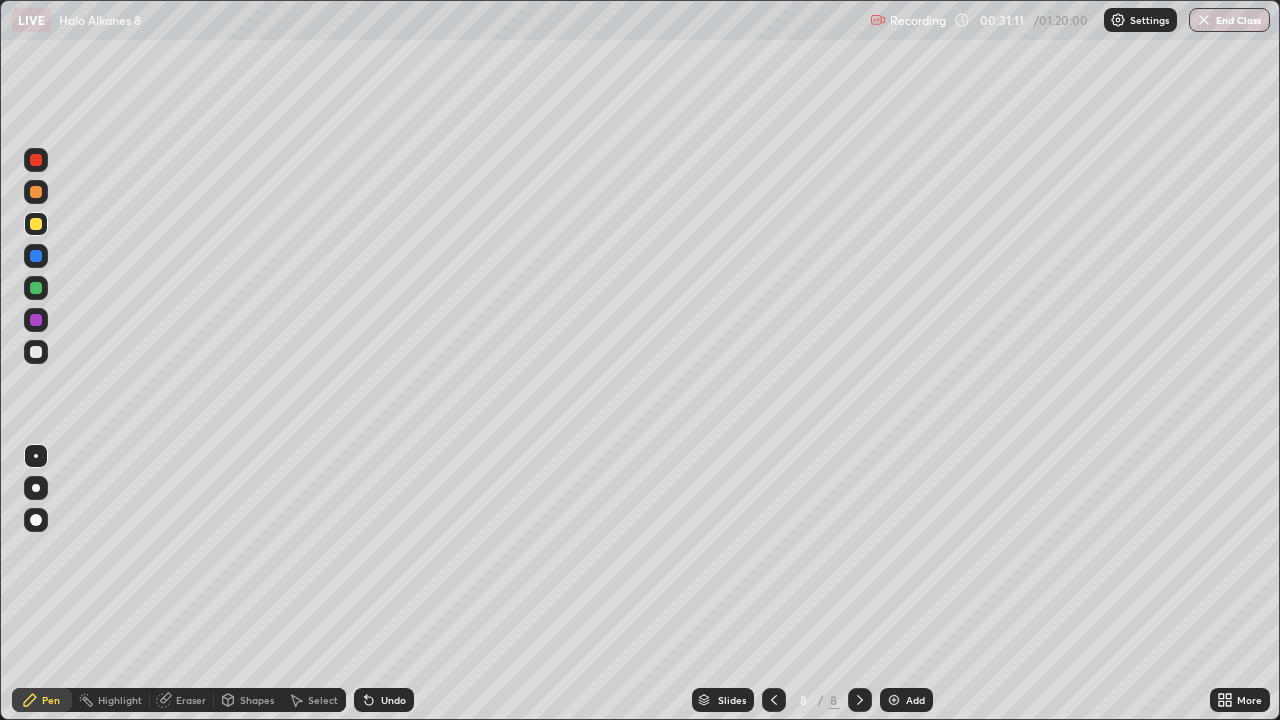 click on "Add" at bounding box center [915, 700] 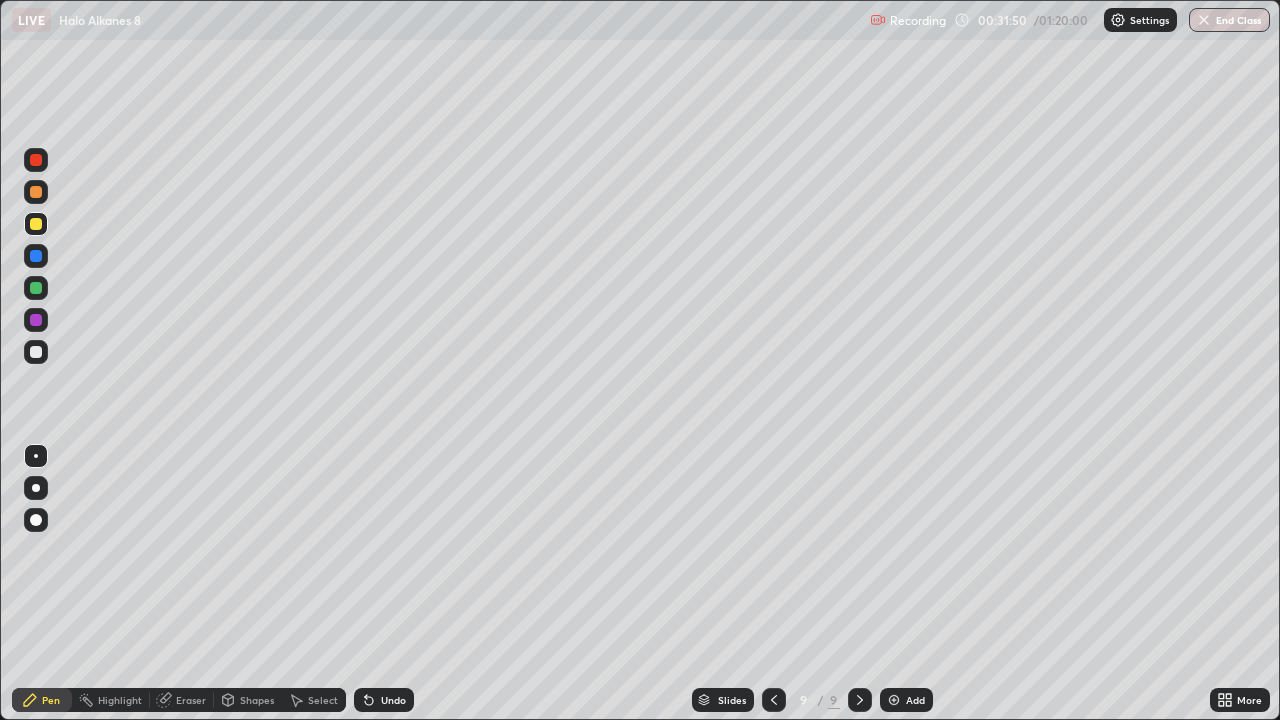 click on "Eraser" at bounding box center (191, 700) 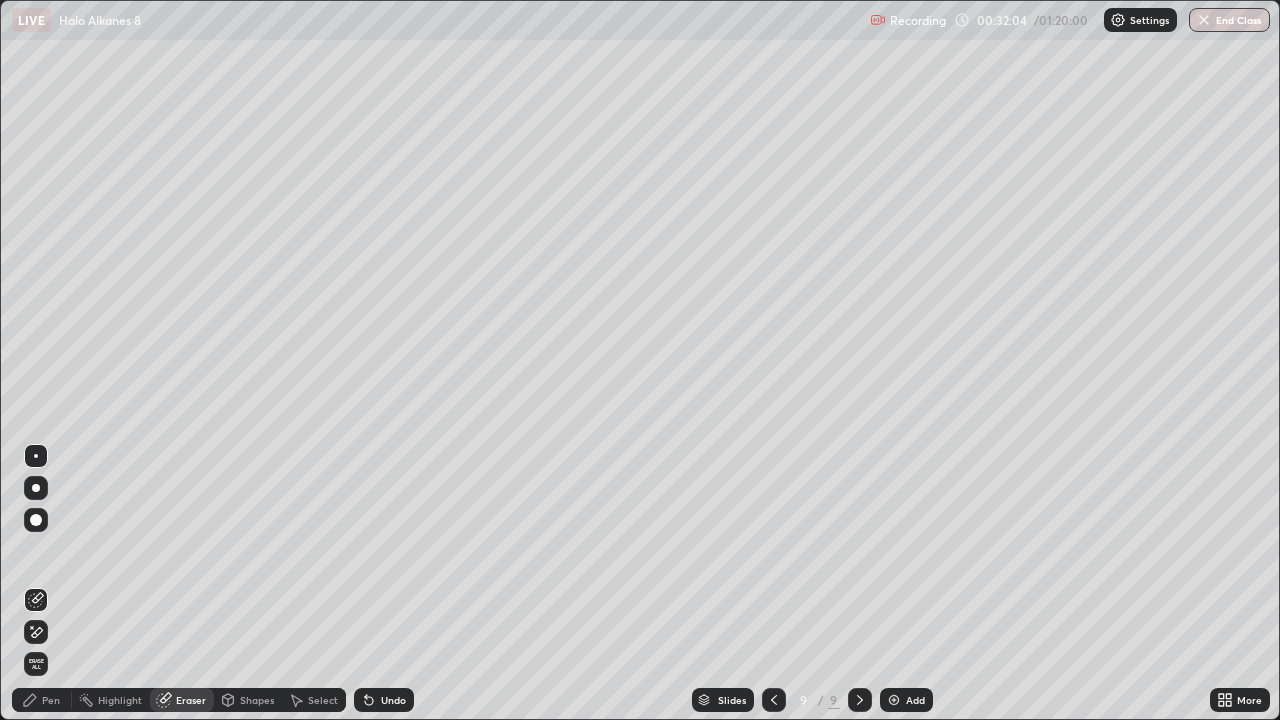 click on "Pen" at bounding box center [51, 700] 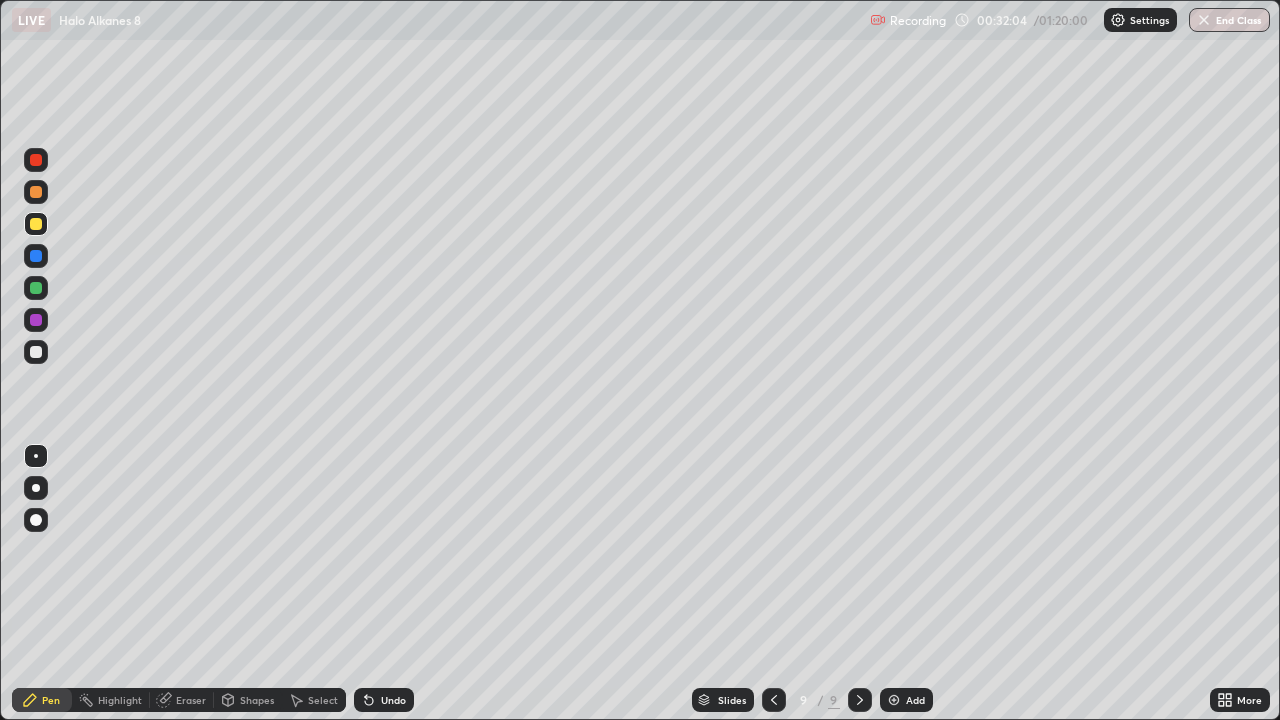 click at bounding box center [36, 352] 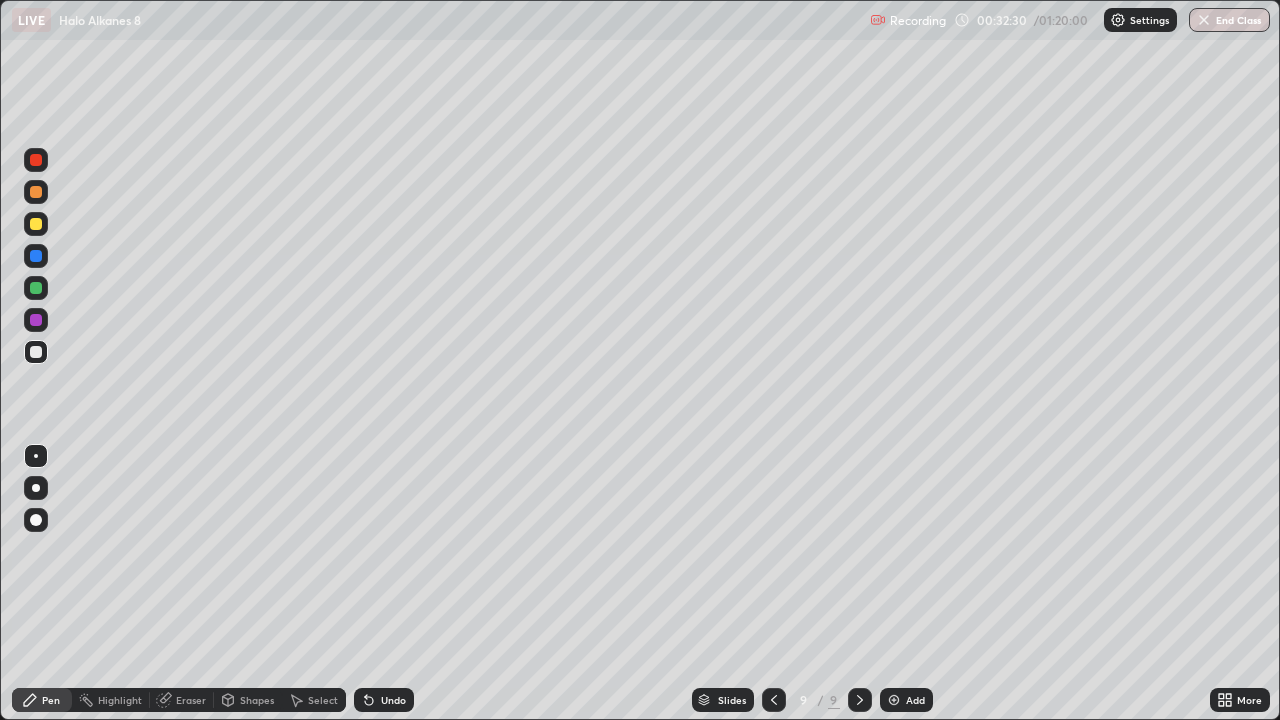 click on "Undo" at bounding box center (393, 700) 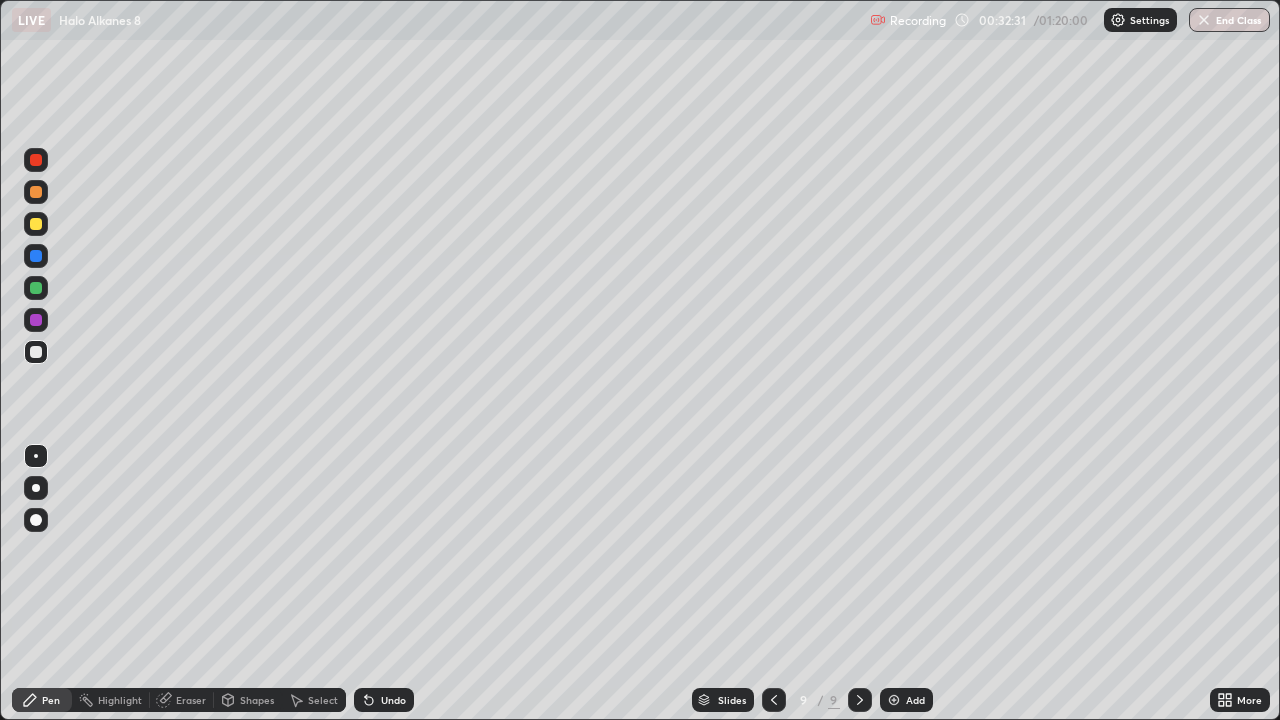 click on "Undo" at bounding box center (393, 700) 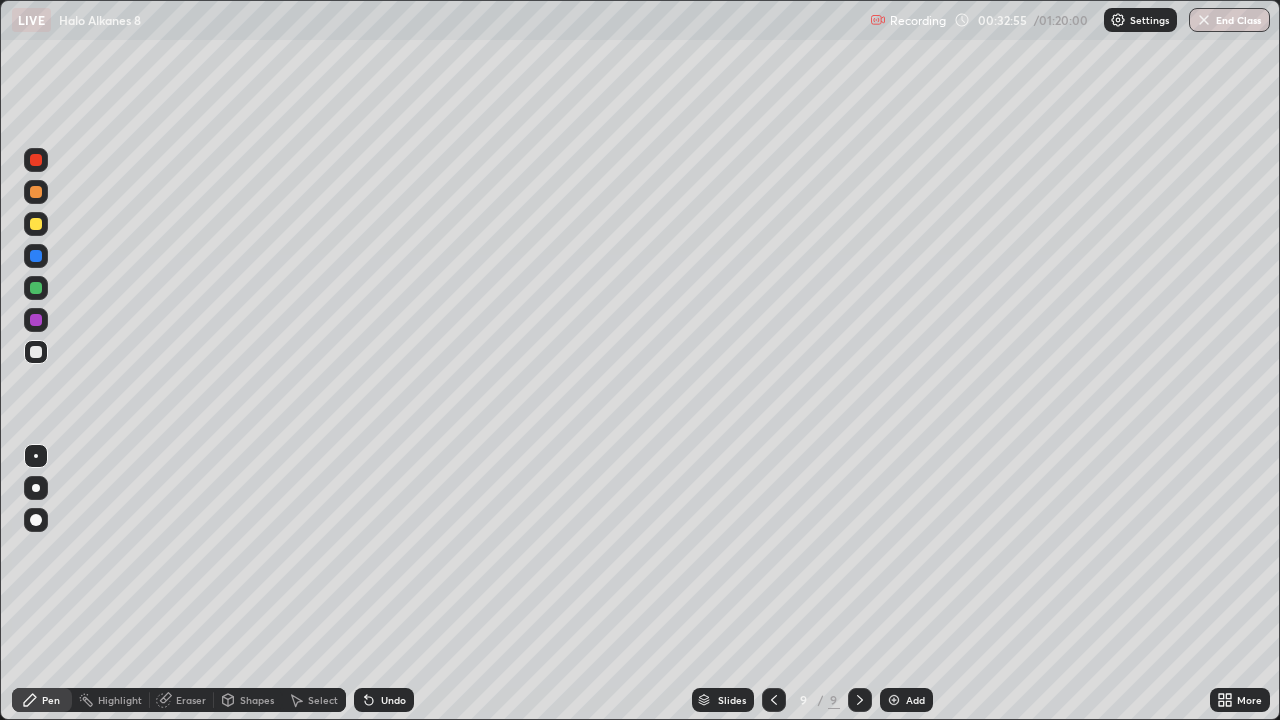 click at bounding box center [36, 224] 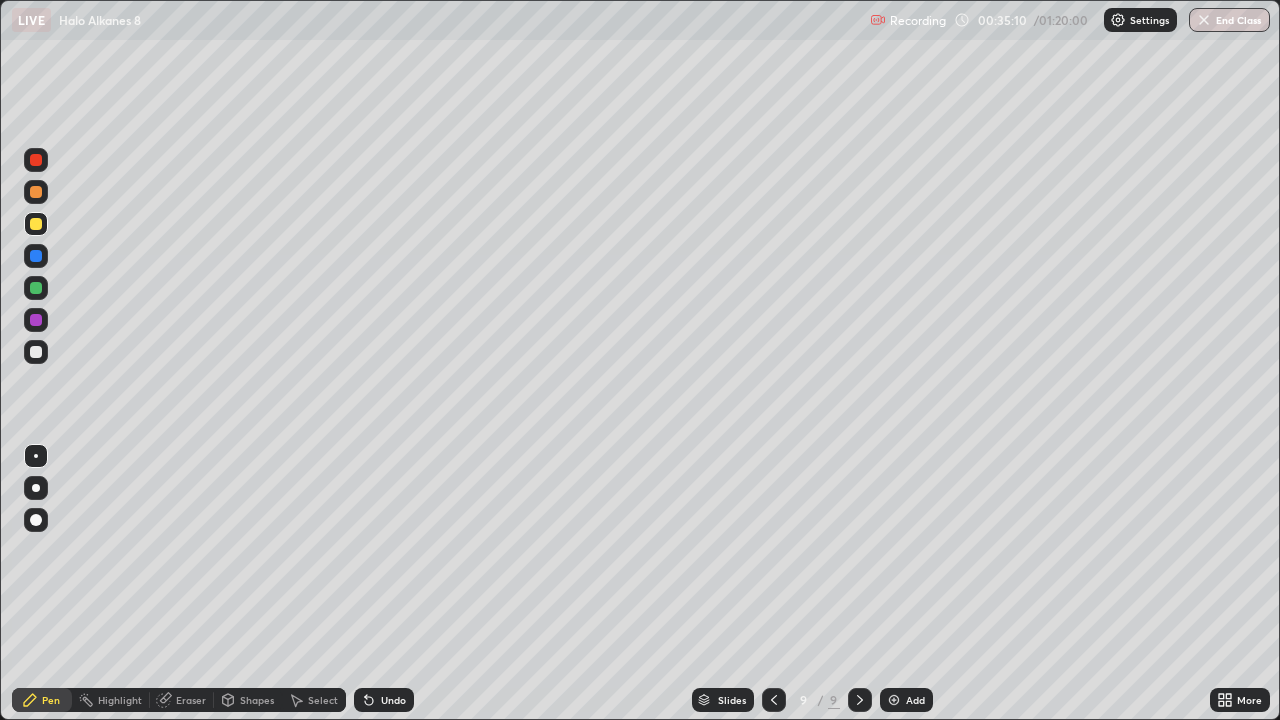 click at bounding box center (36, 352) 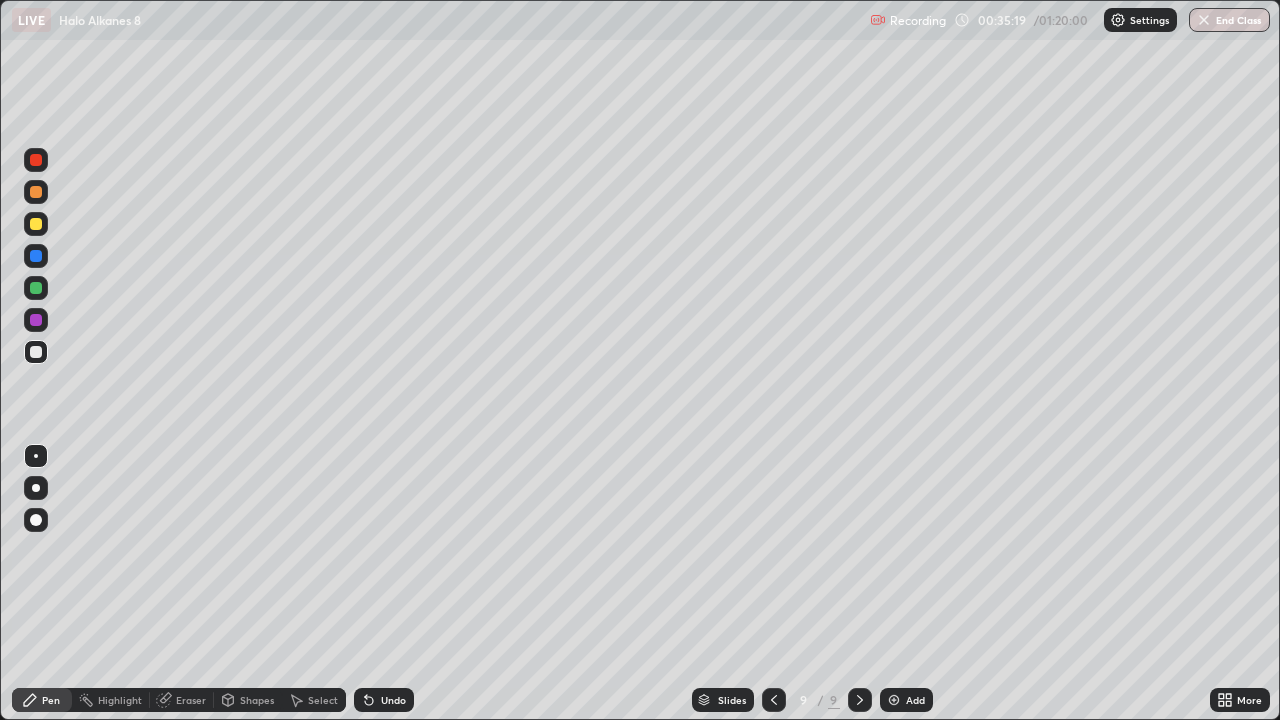 click at bounding box center [36, 352] 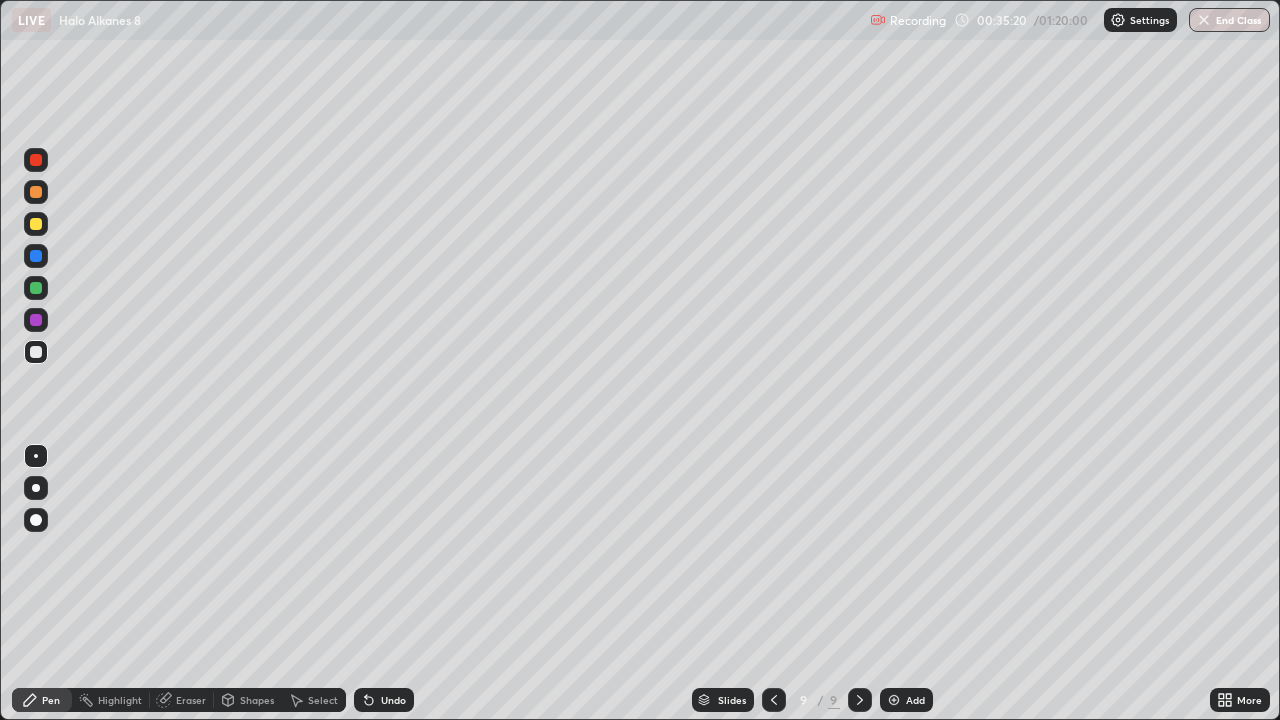 click at bounding box center (36, 224) 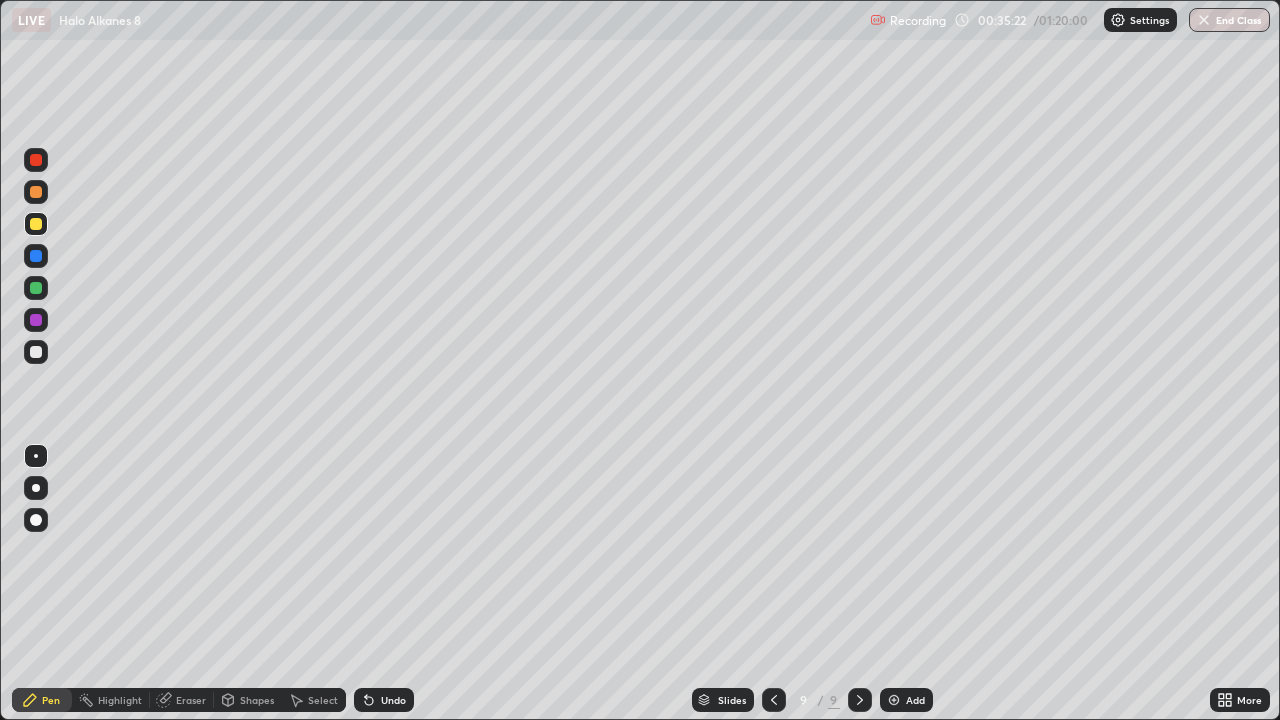 click at bounding box center (894, 700) 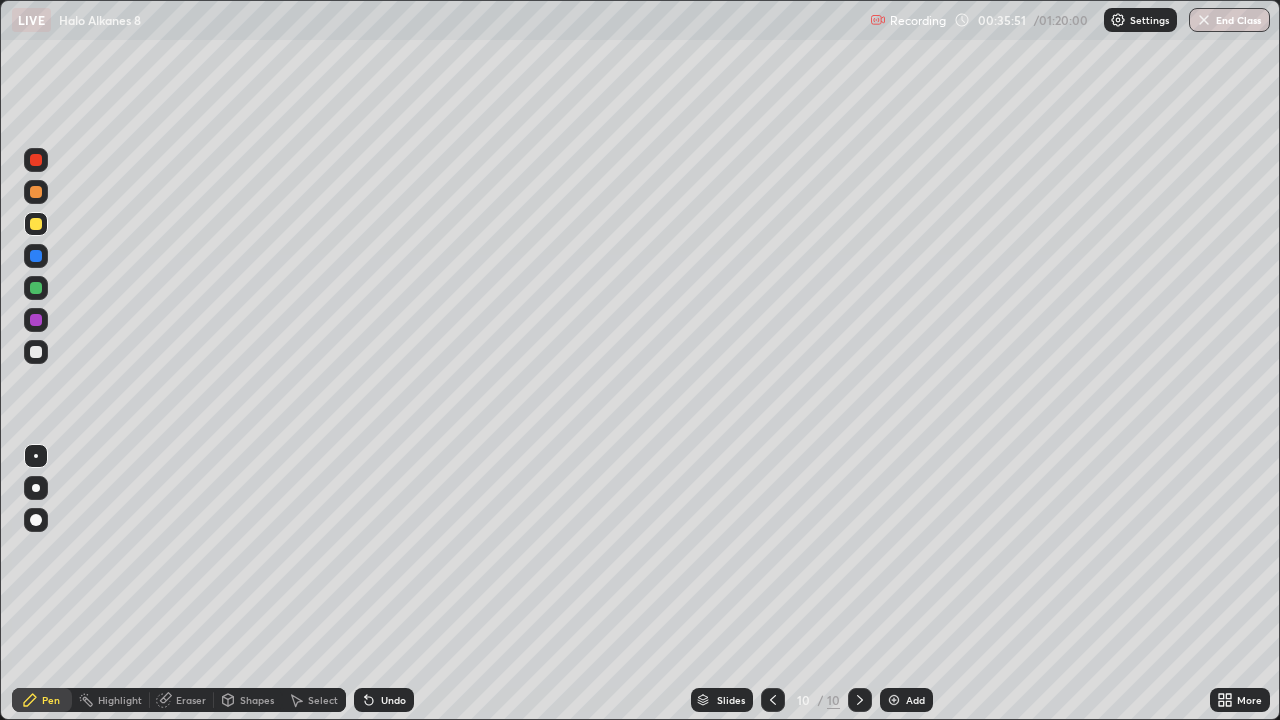 click on "Undo" at bounding box center (393, 700) 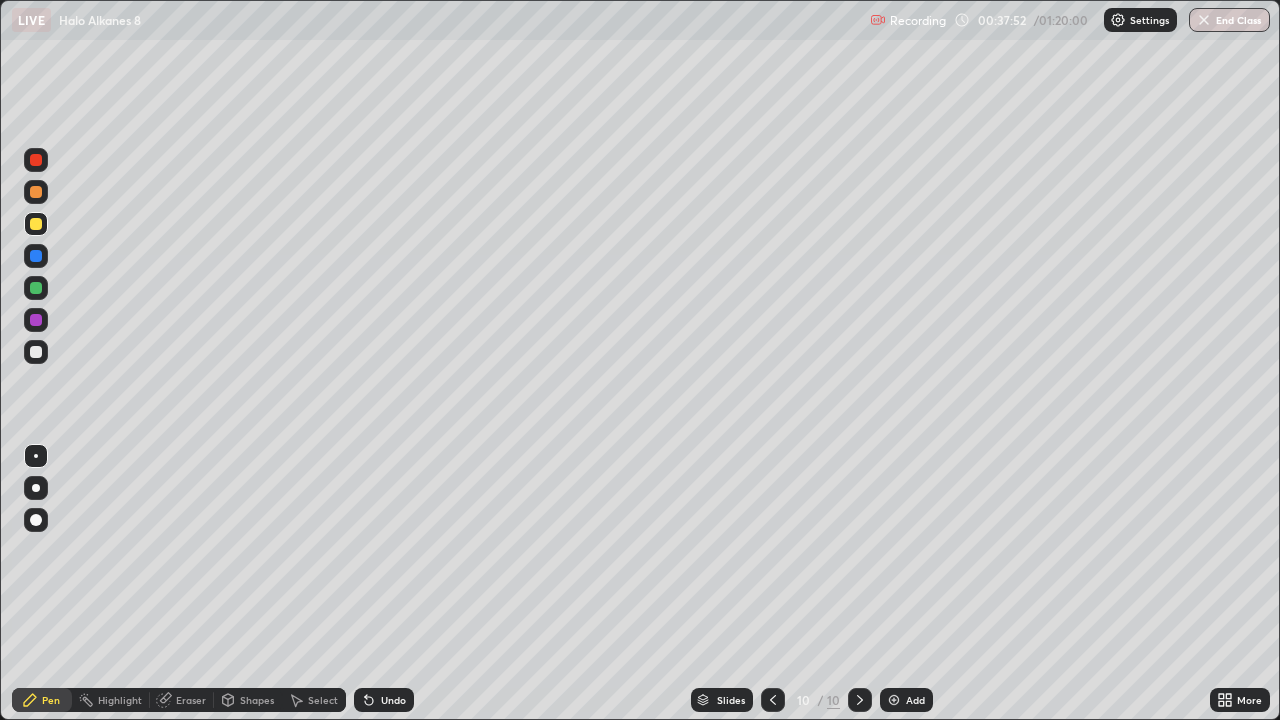 click at bounding box center [36, 352] 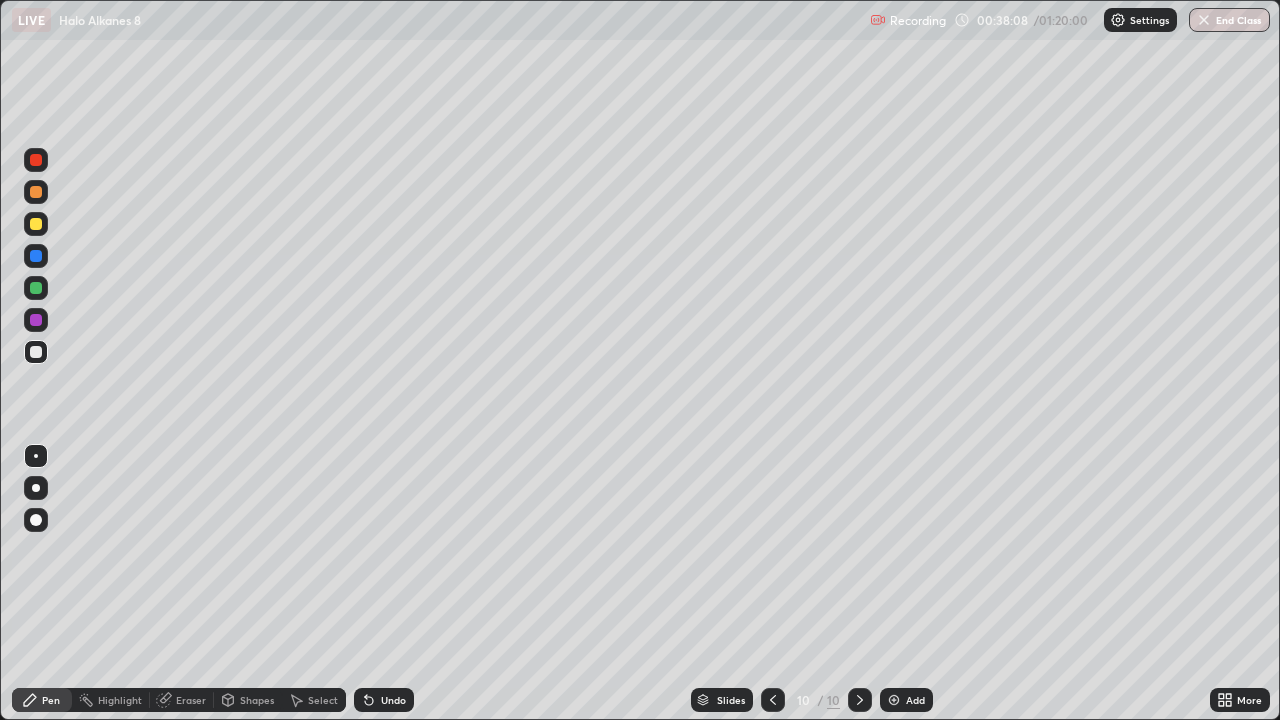 click on "Add" at bounding box center [906, 700] 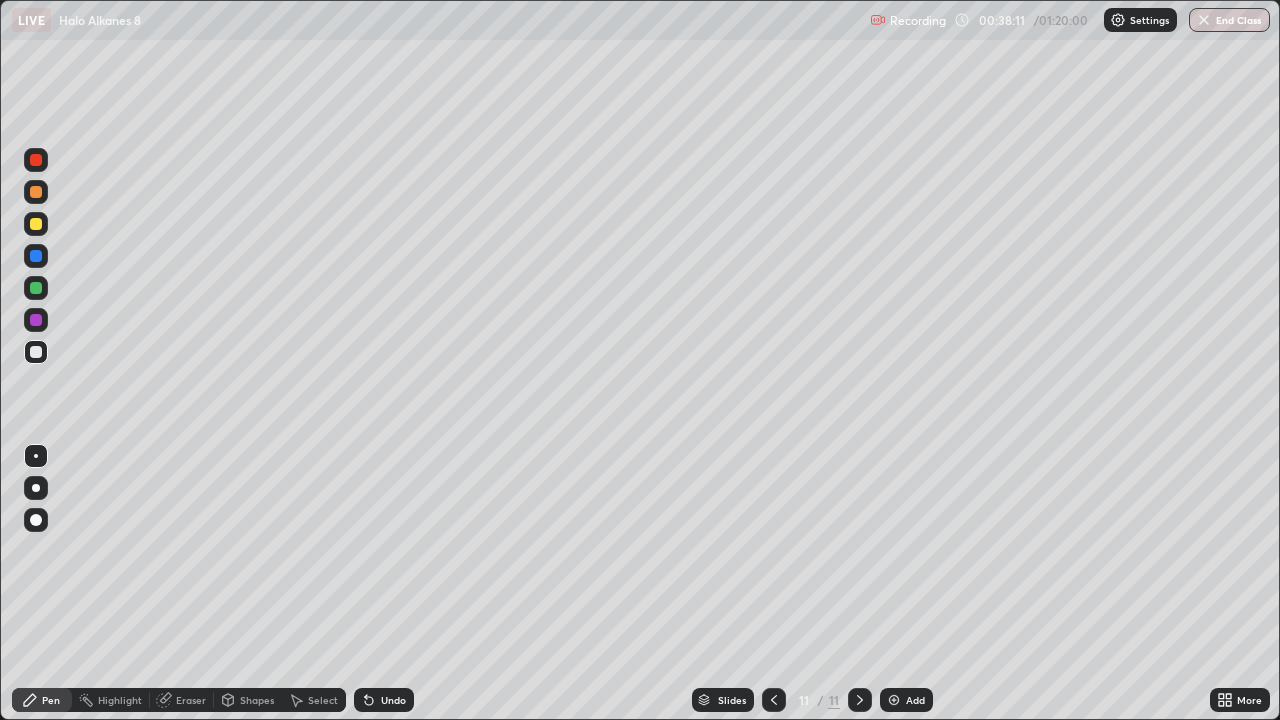 click at bounding box center [36, 224] 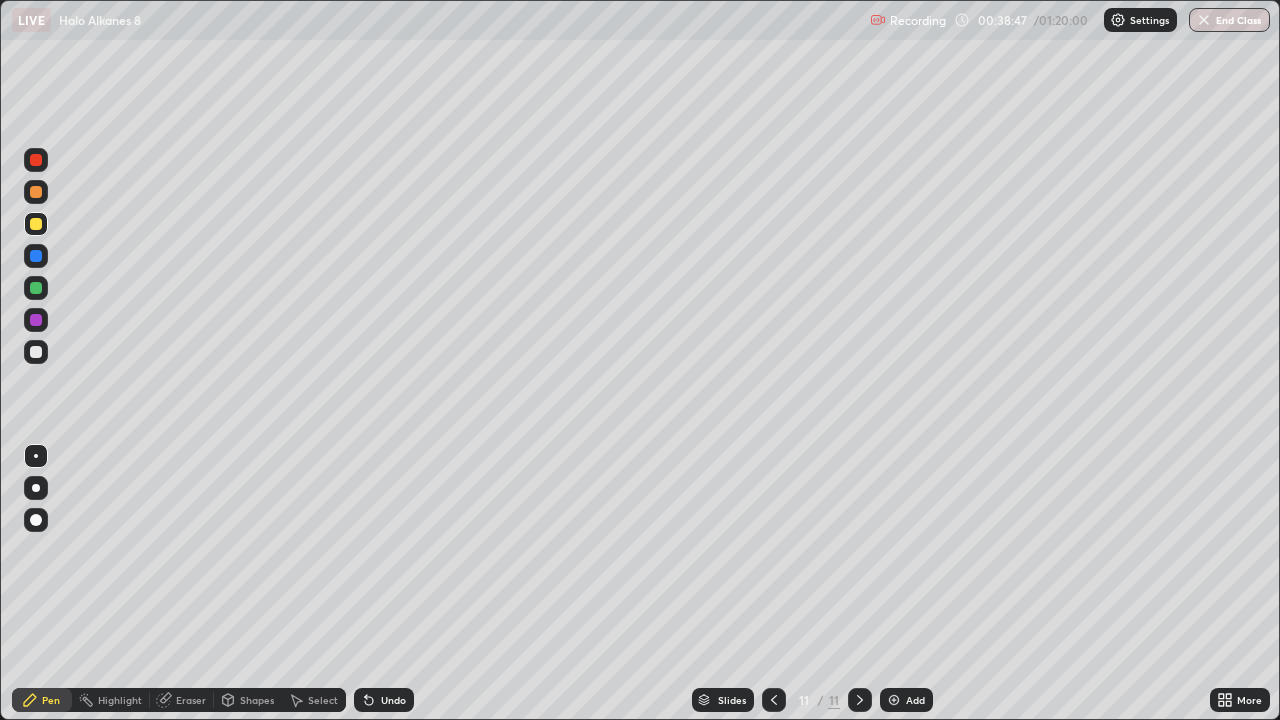 click on "Eraser" at bounding box center (191, 700) 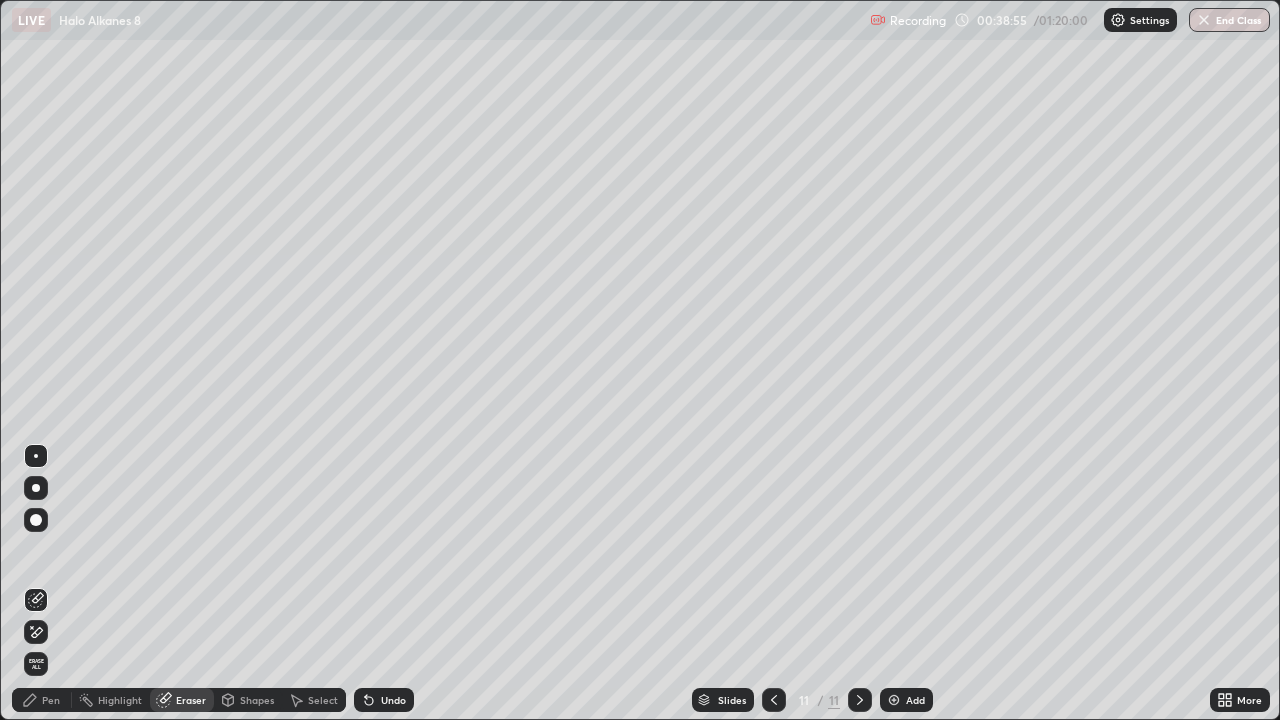 click on "Pen" at bounding box center [51, 700] 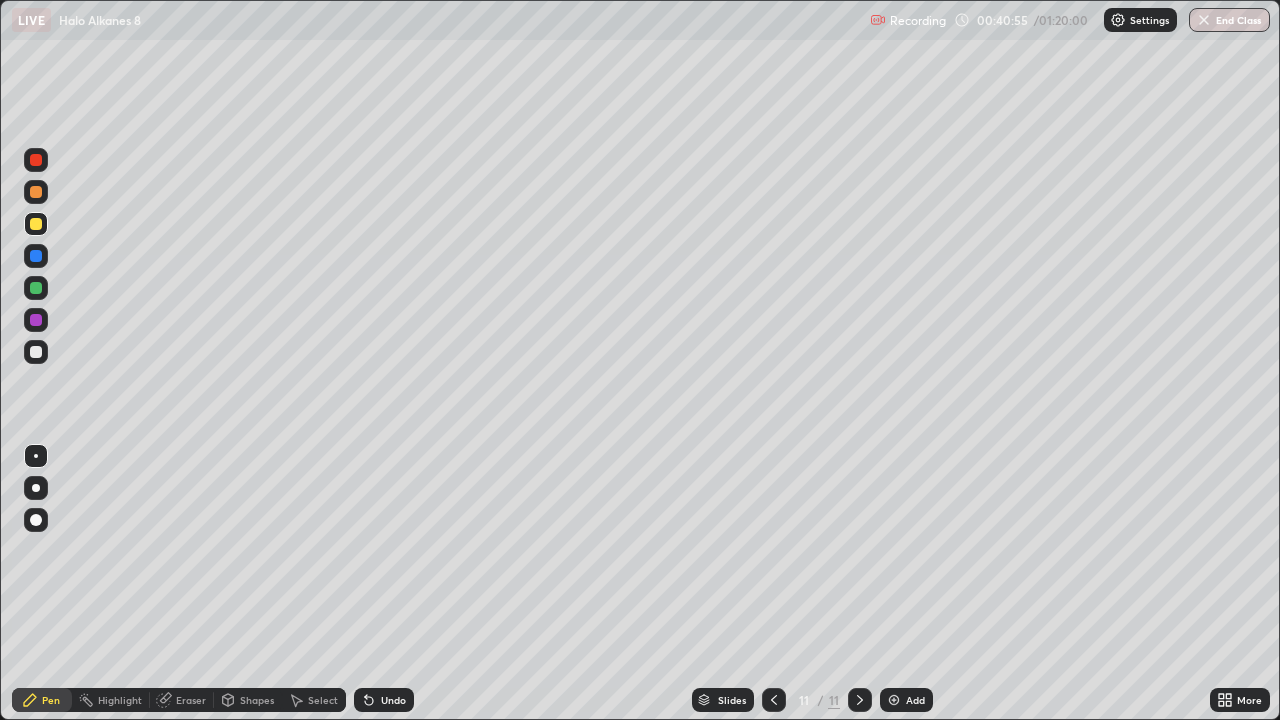 click on "Eraser" at bounding box center (191, 700) 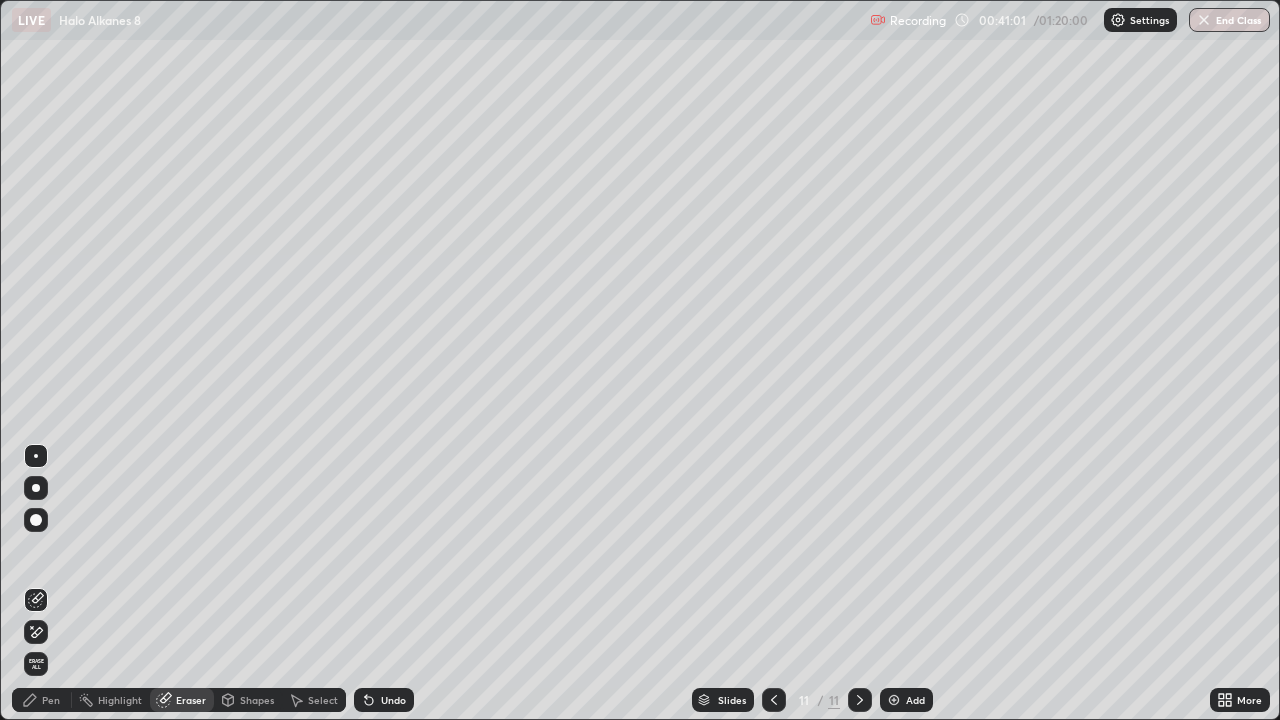 click on "Pen" at bounding box center (51, 700) 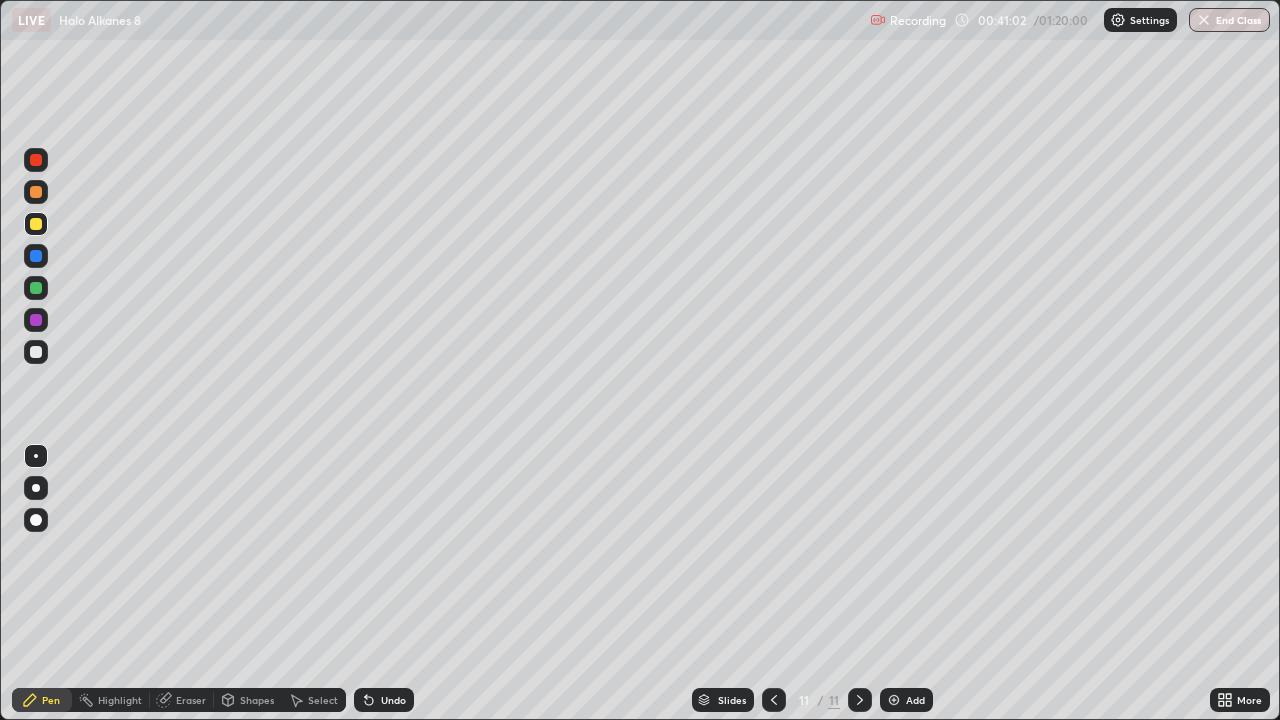 click at bounding box center (36, 352) 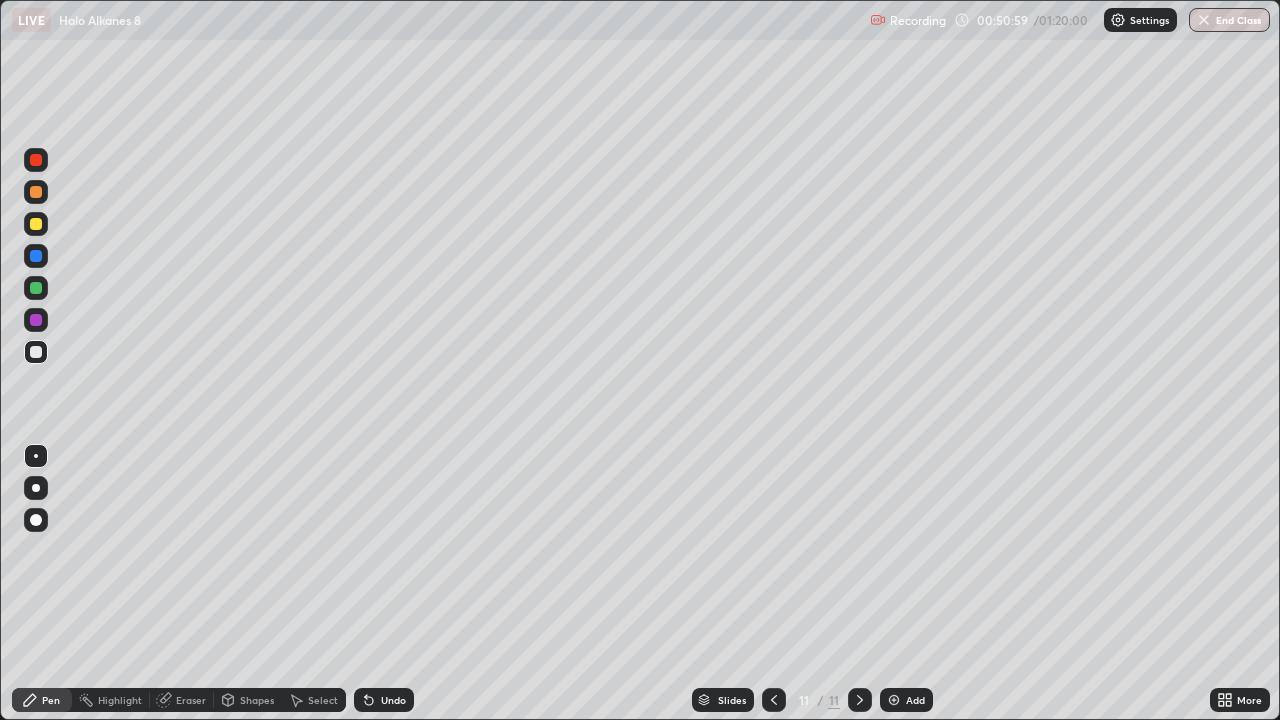 click at bounding box center (36, 352) 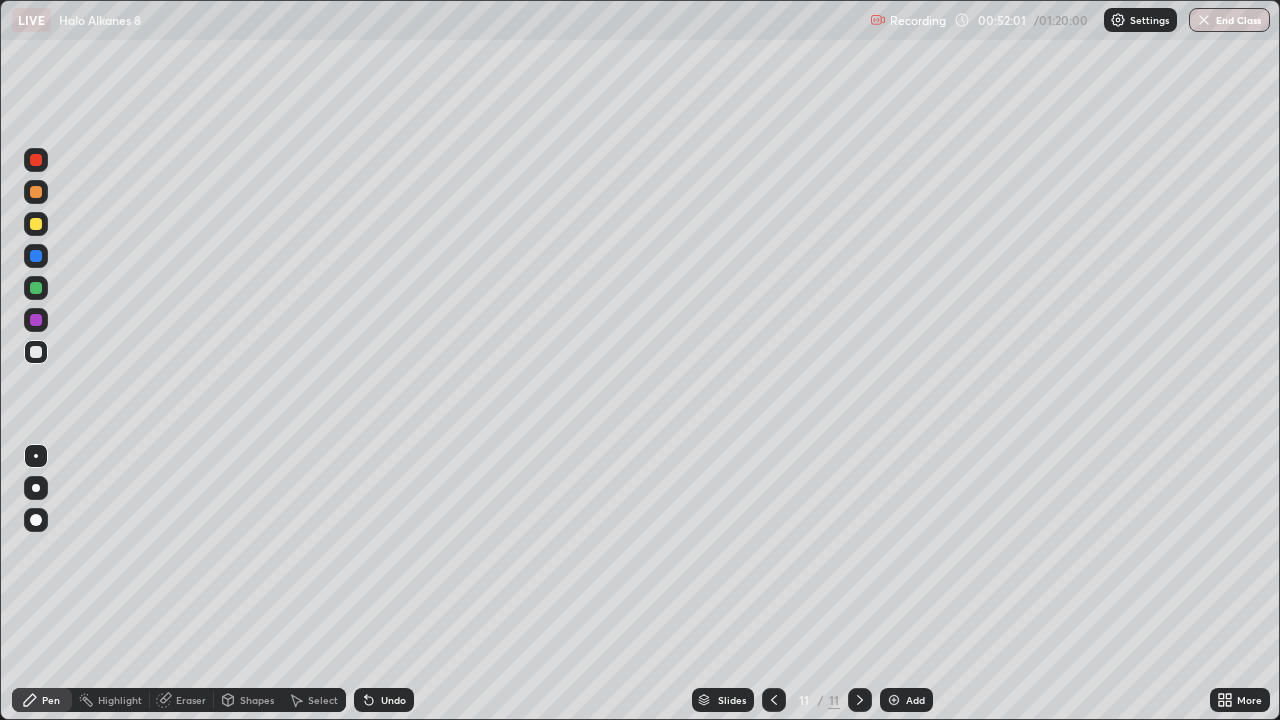 click on "Add" at bounding box center [906, 700] 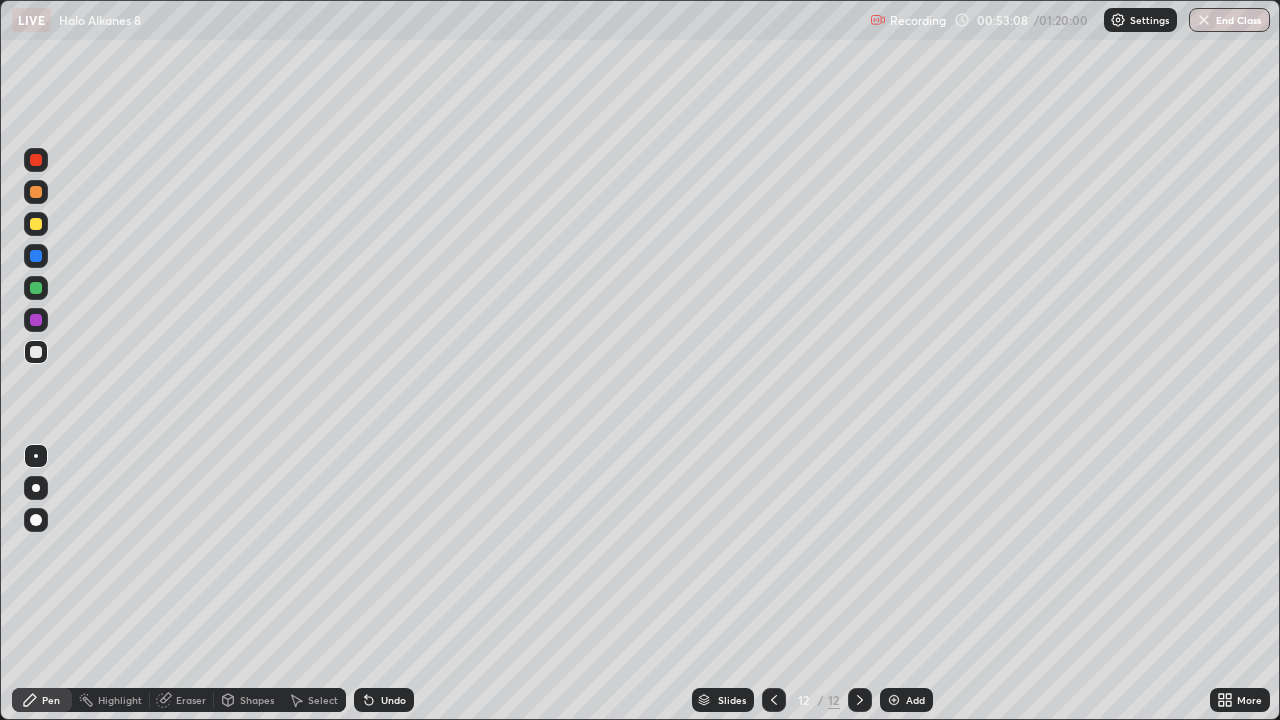 click on "Eraser" at bounding box center (191, 700) 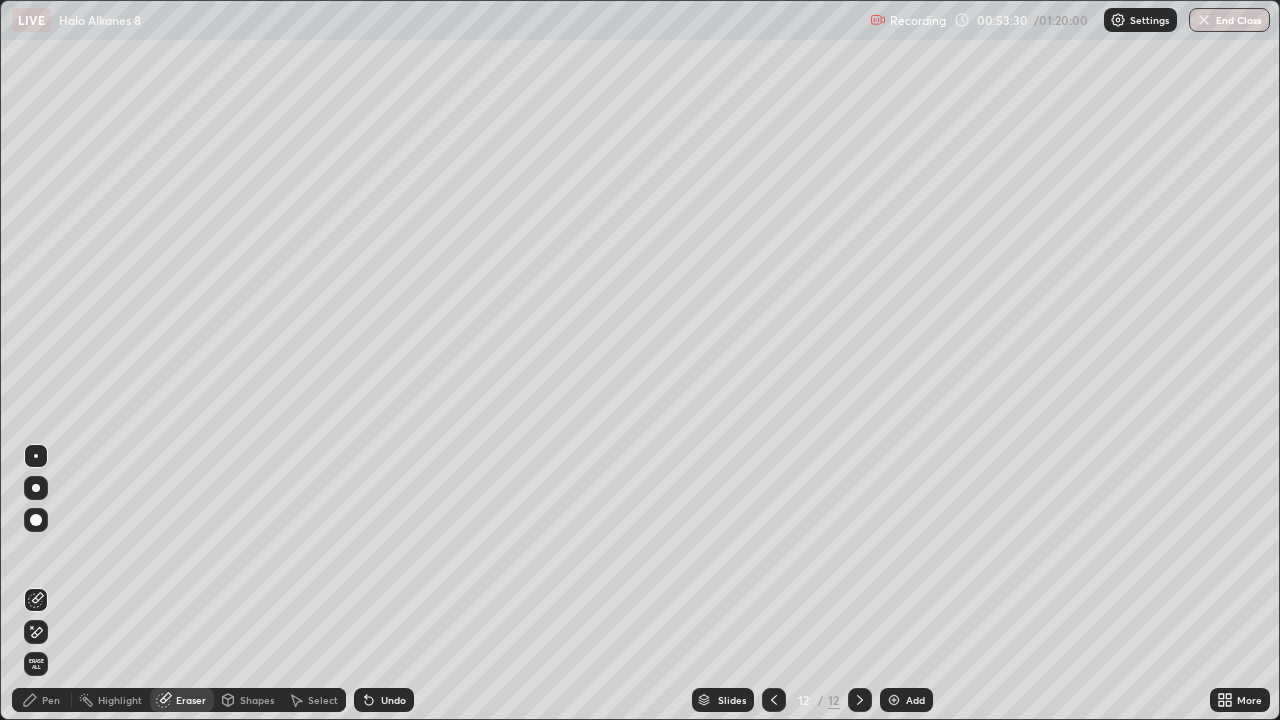 click on "Pen" at bounding box center [51, 700] 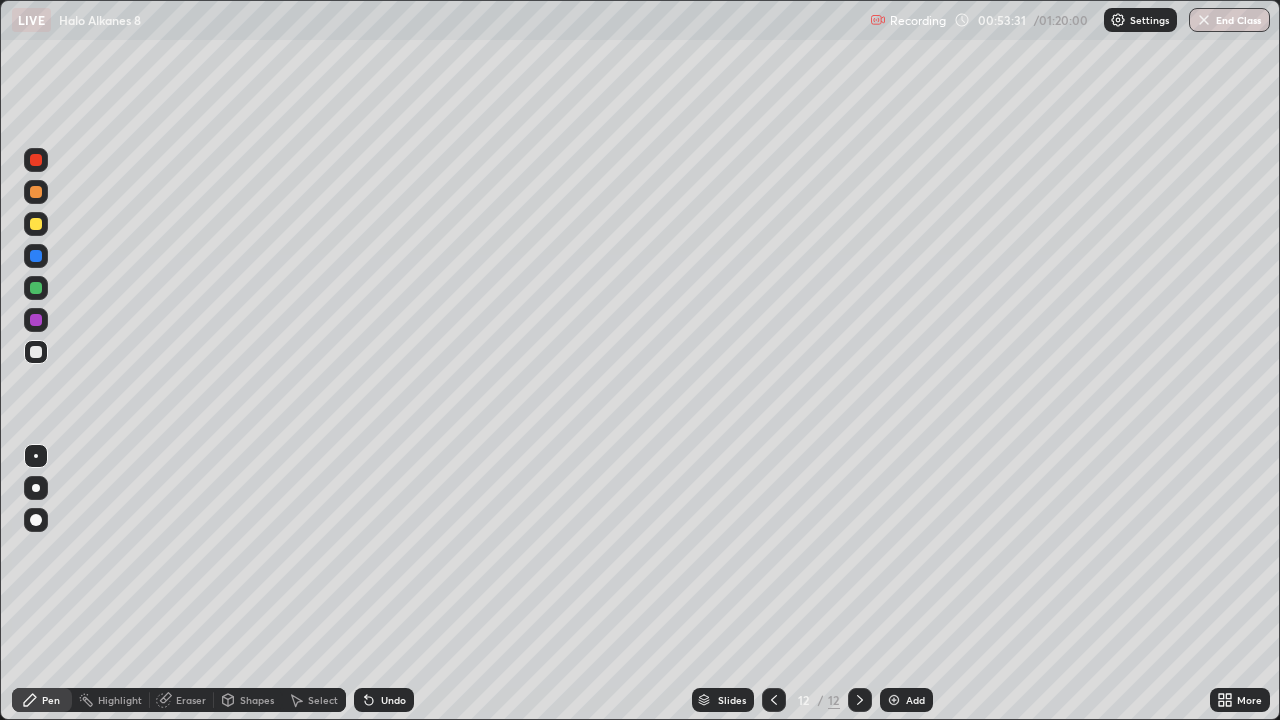 click at bounding box center (36, 224) 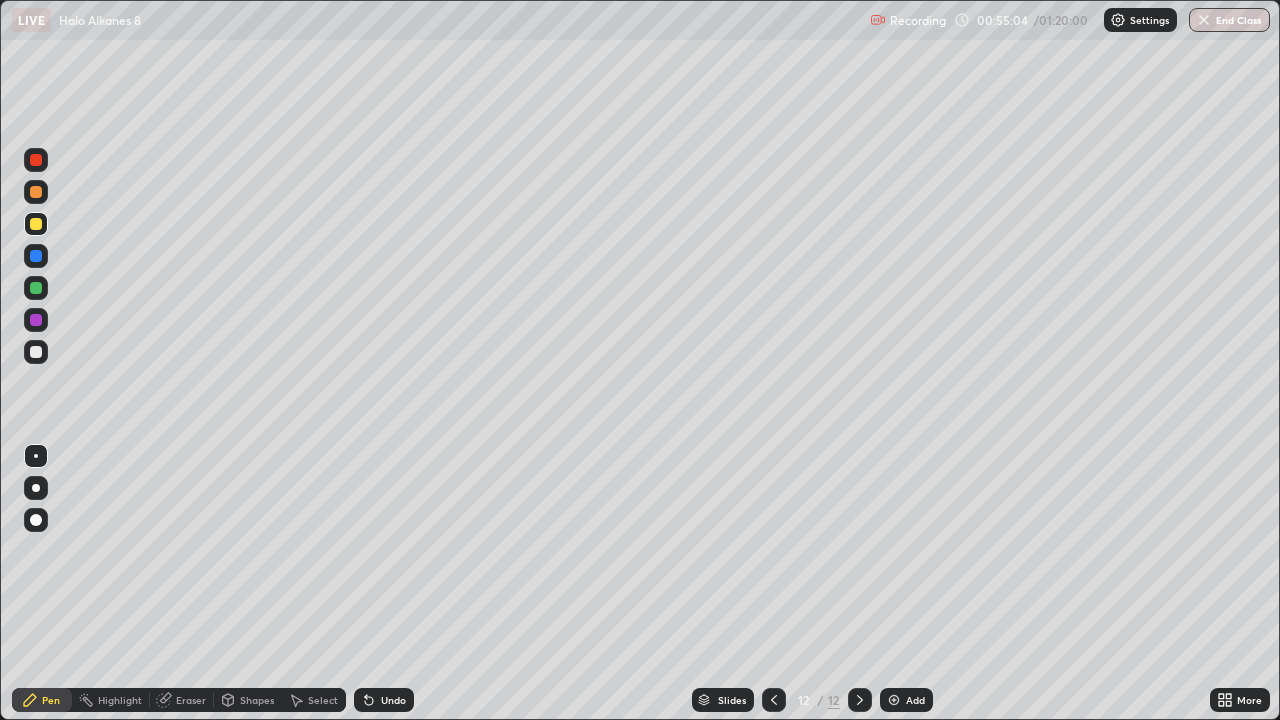 click at bounding box center [36, 352] 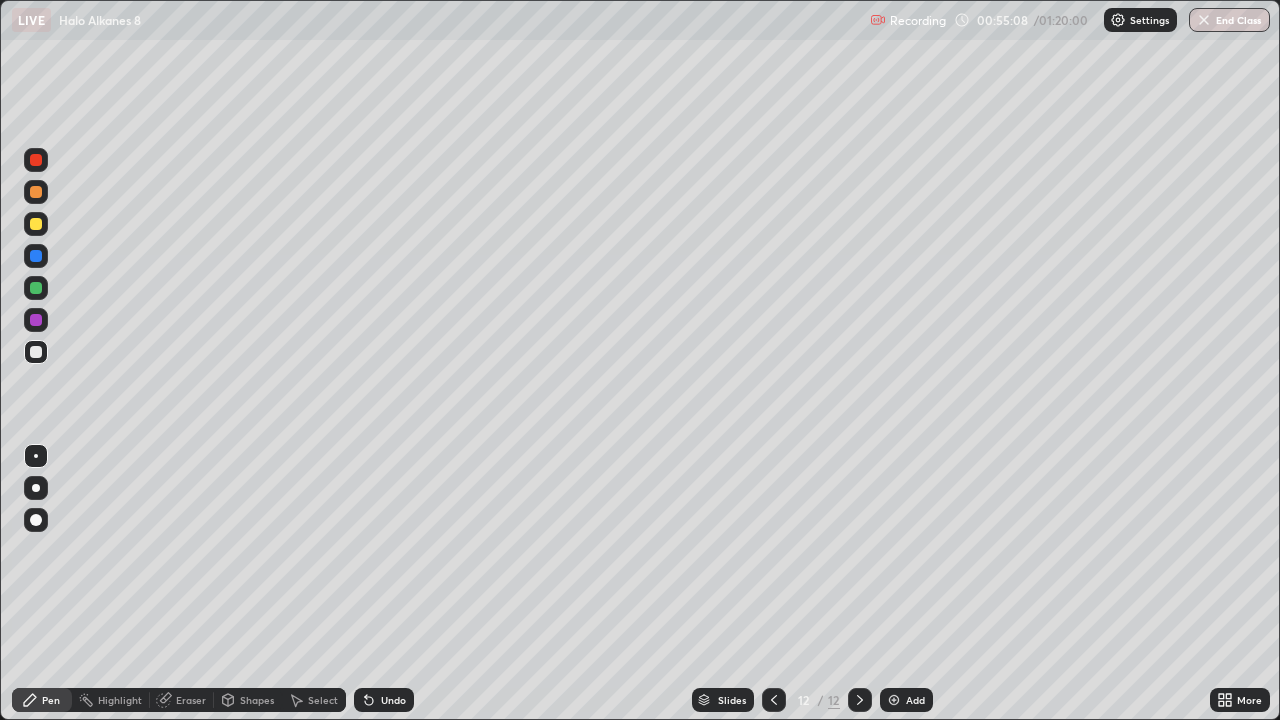 click 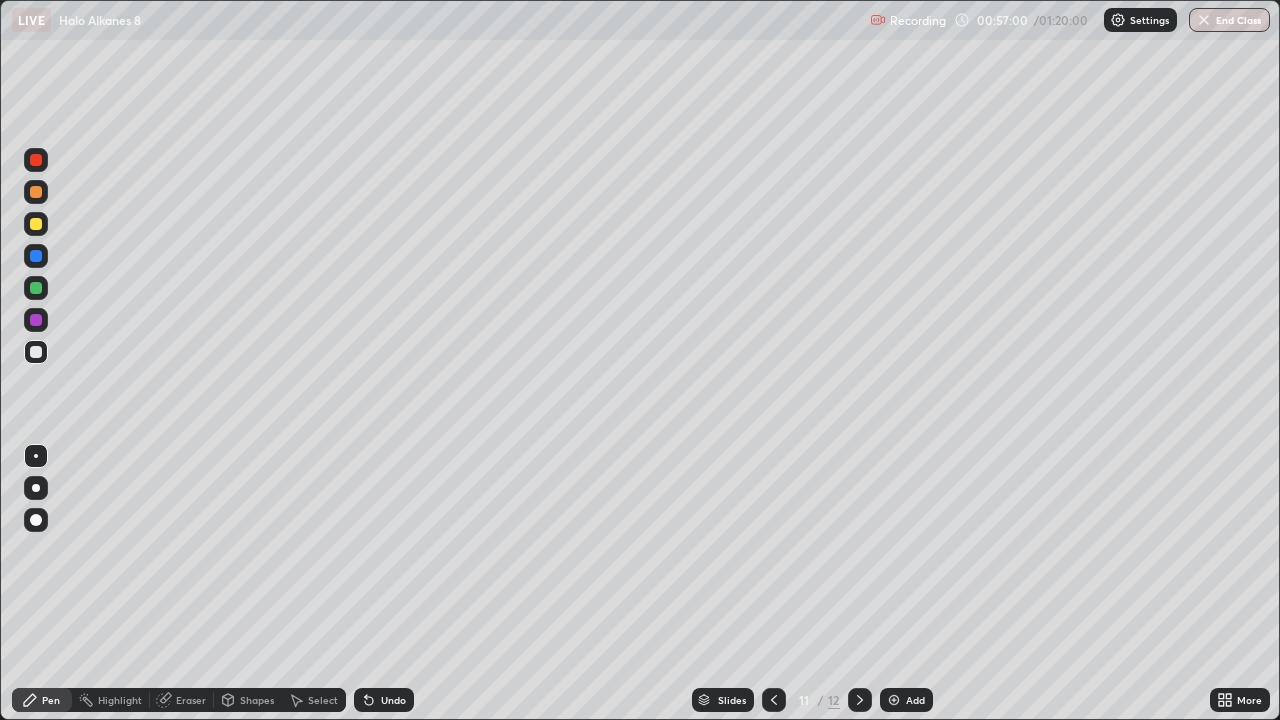 click 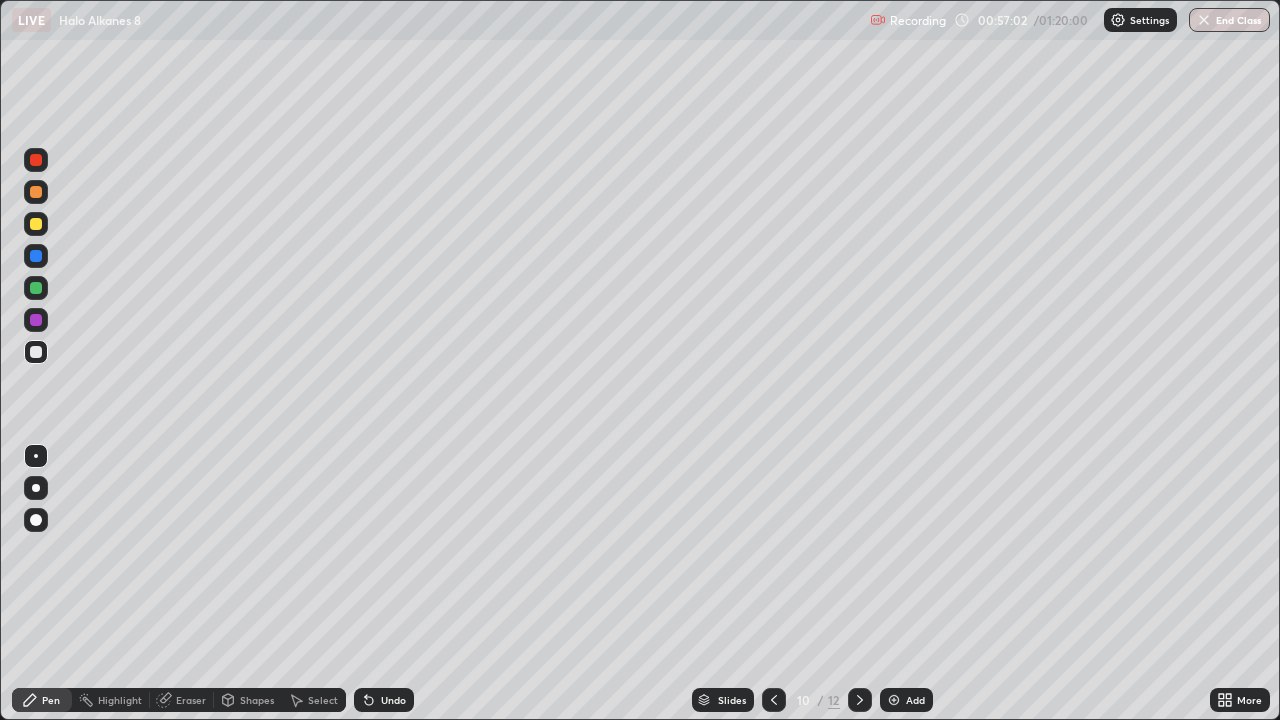 click 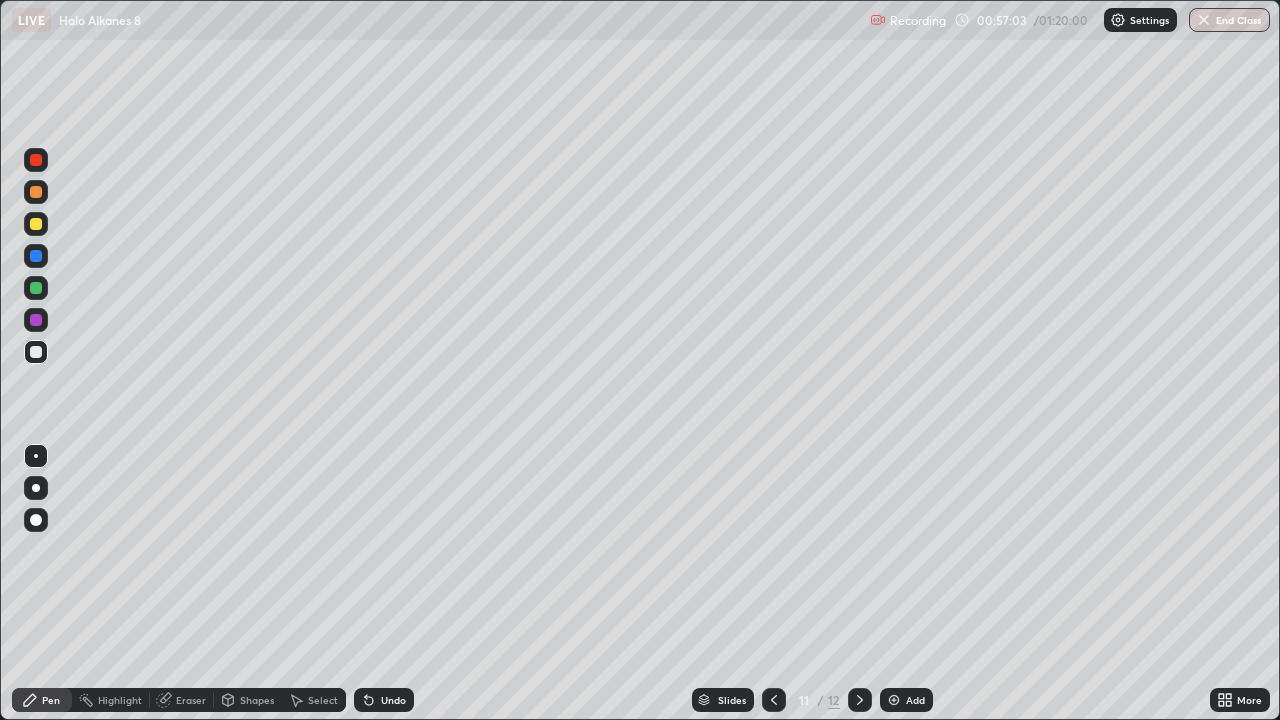 click 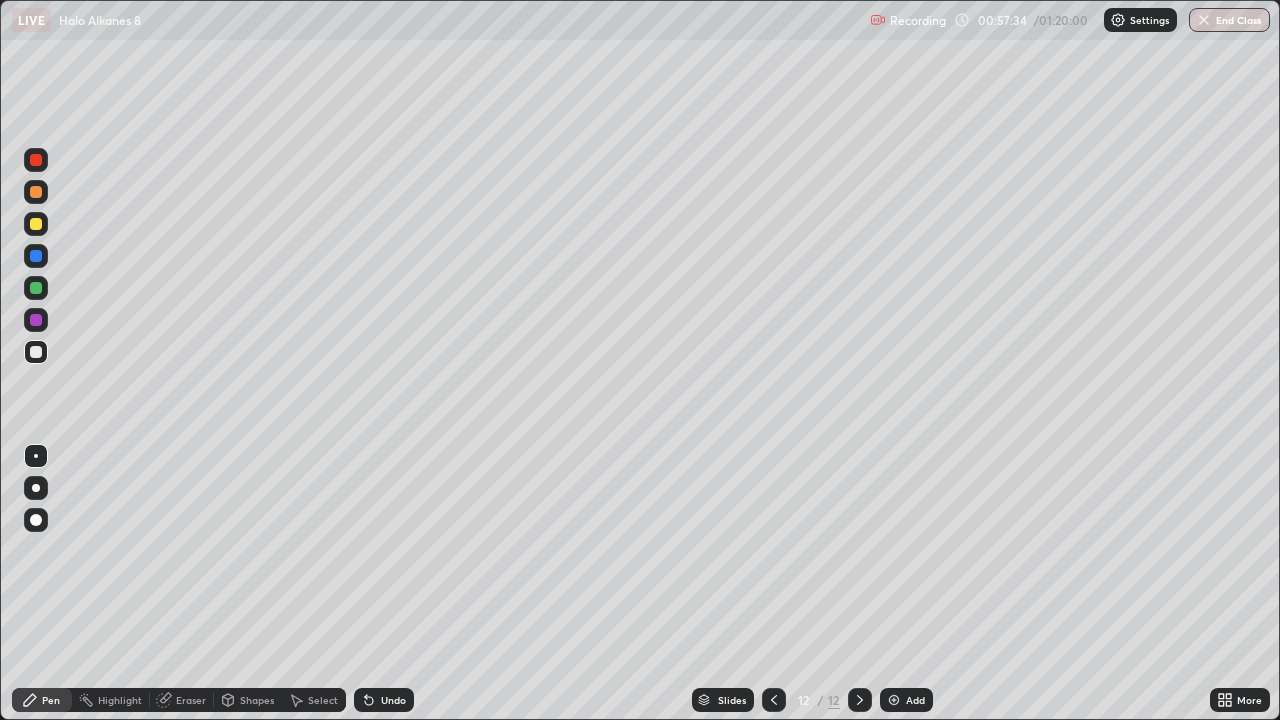 click at bounding box center (36, 224) 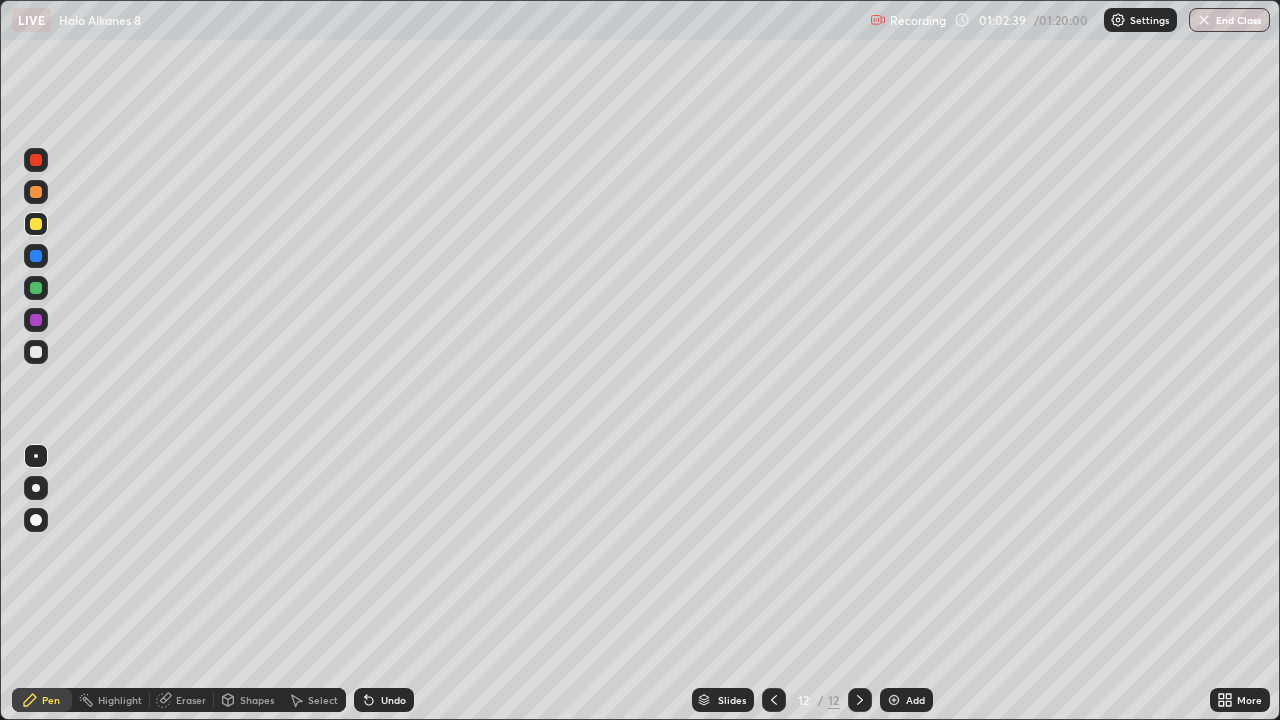 click on "Add" at bounding box center (915, 700) 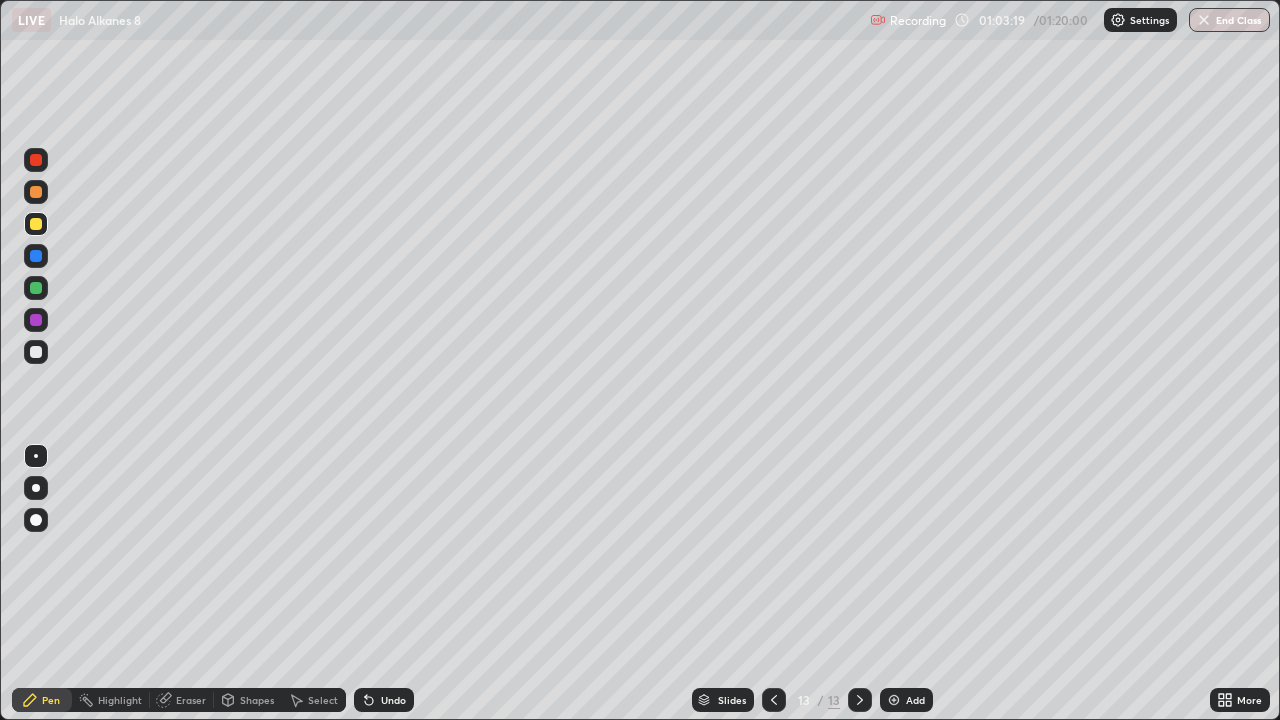 click at bounding box center (36, 352) 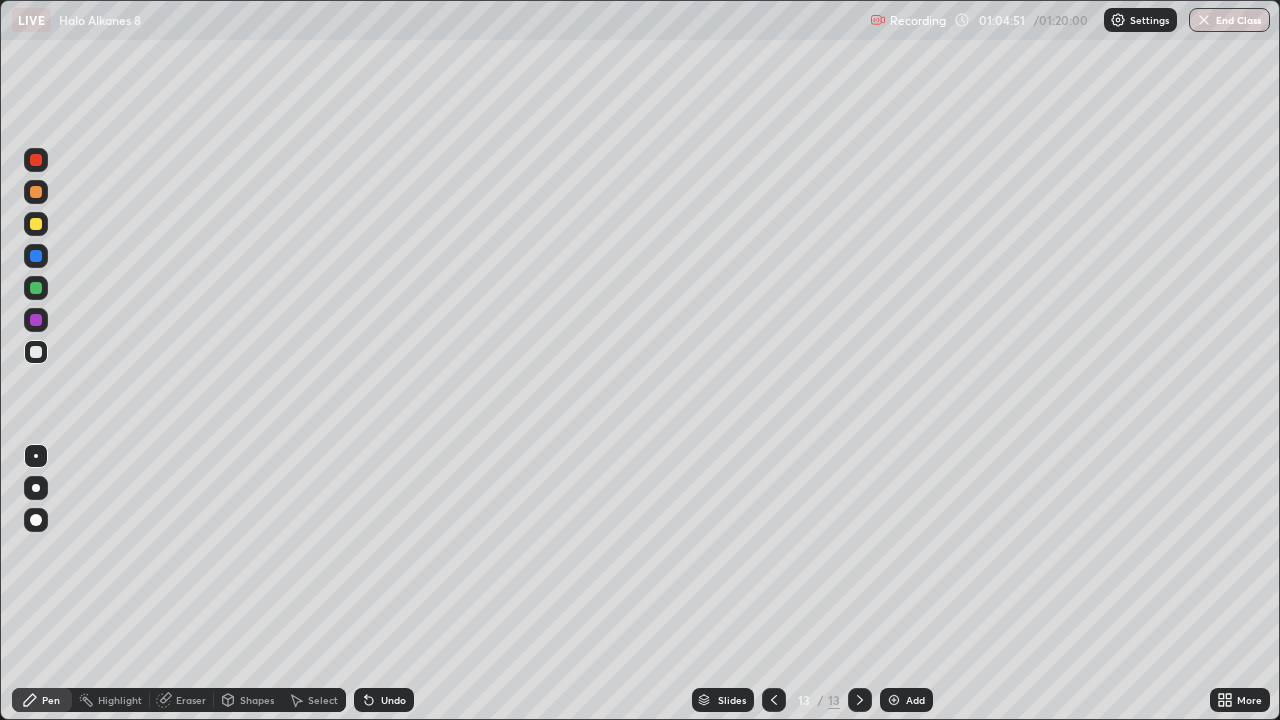 click at bounding box center (36, 352) 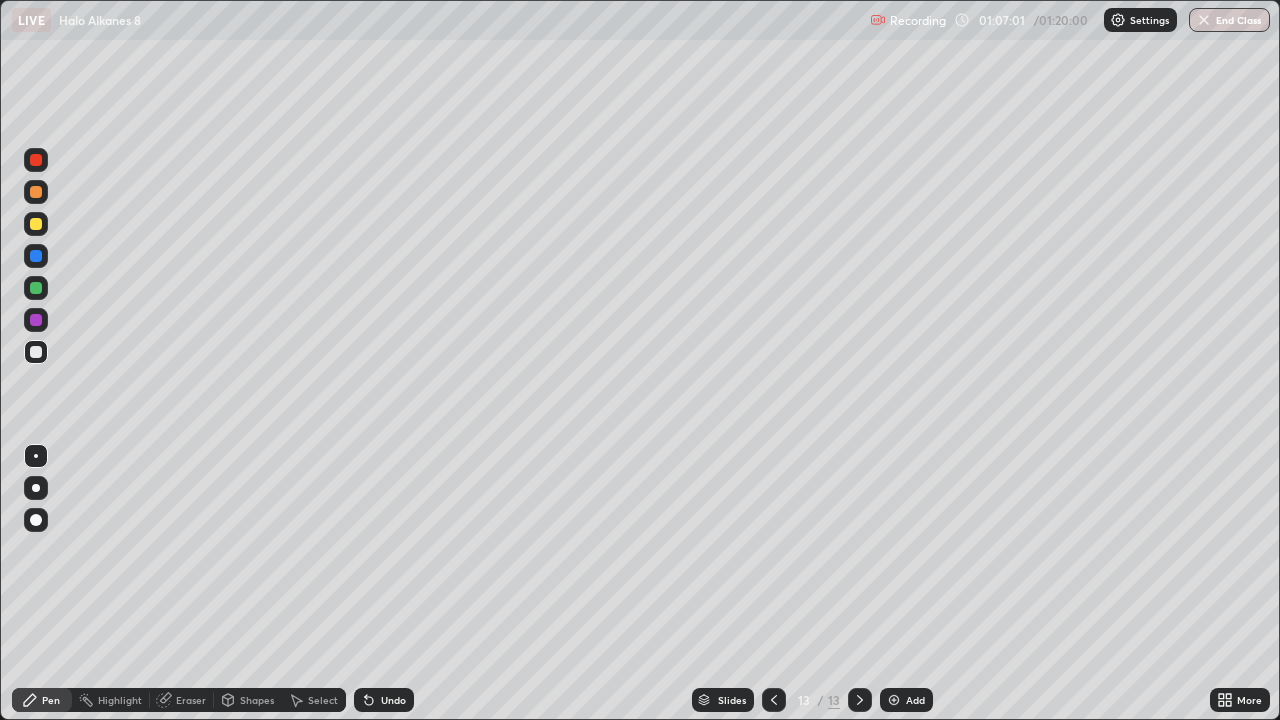 click at bounding box center (36, 224) 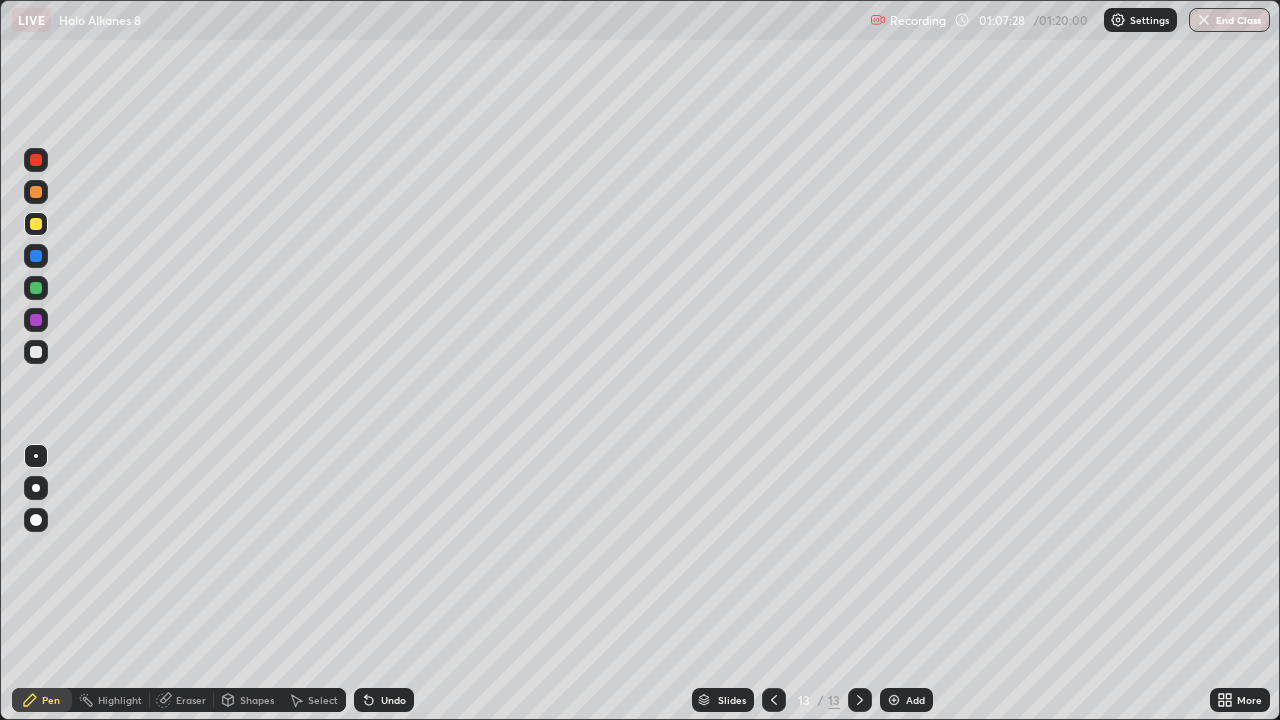click at bounding box center (36, 352) 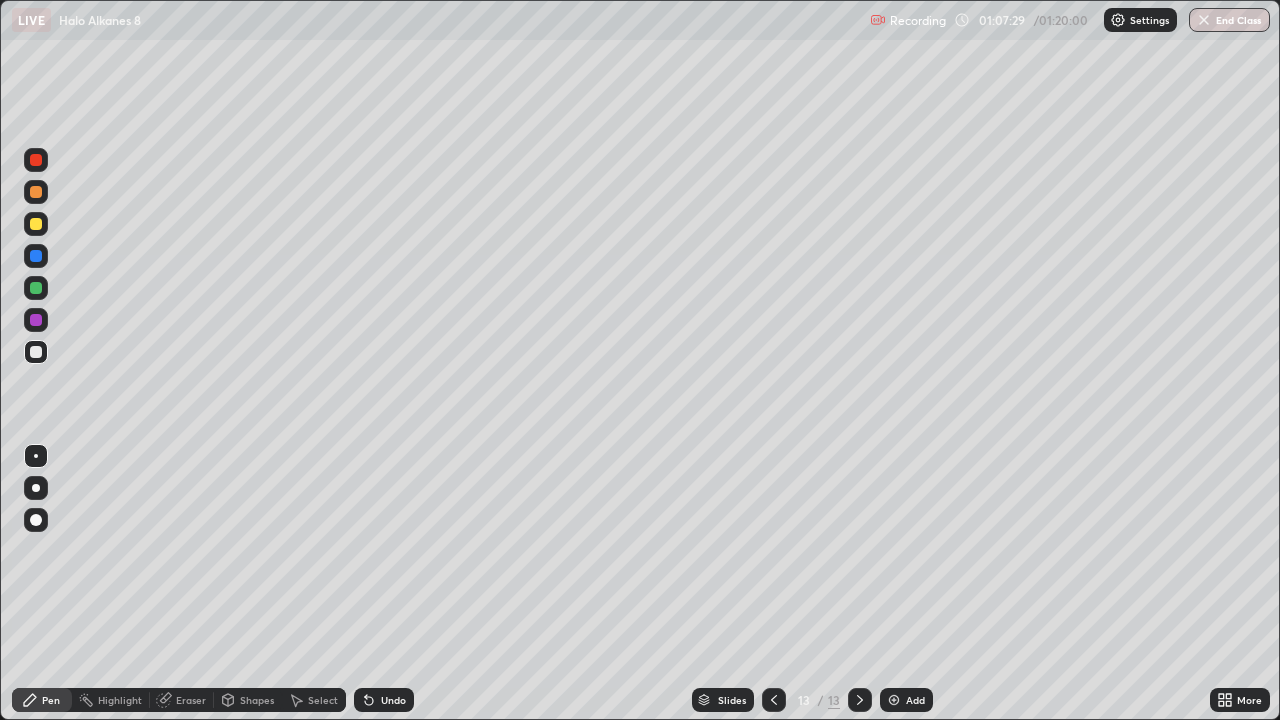 click at bounding box center (36, 224) 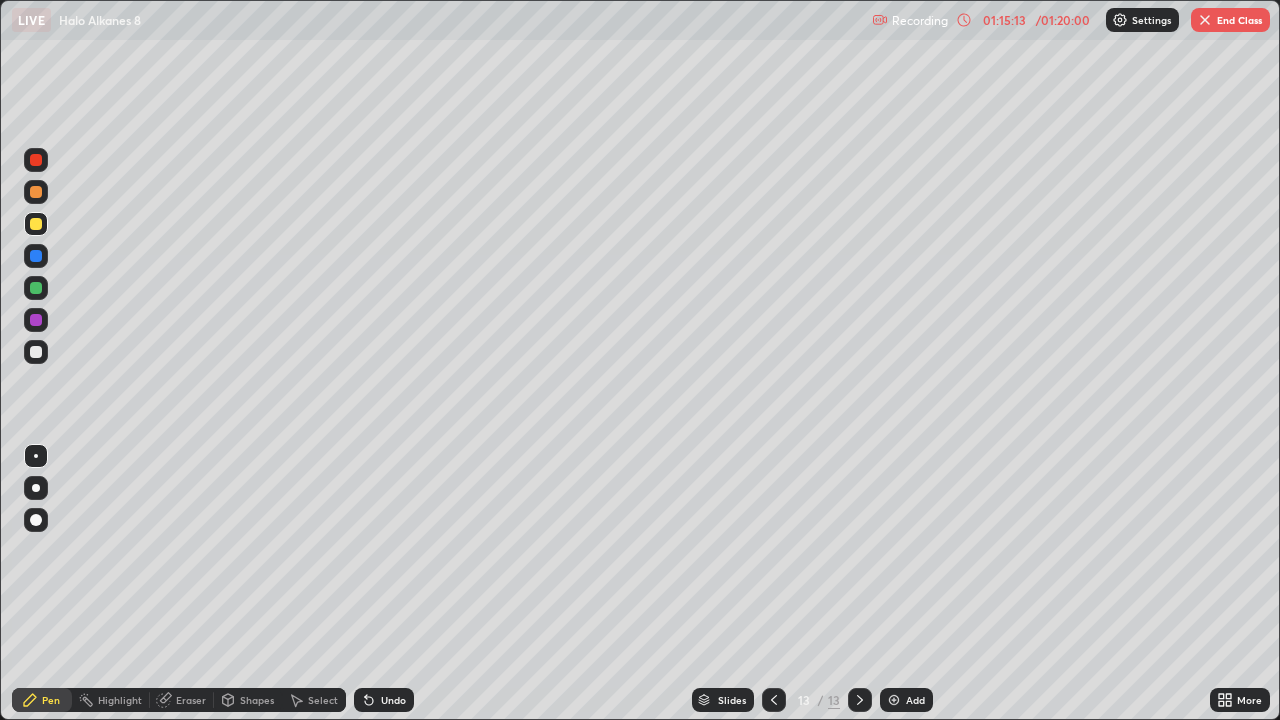 click on "End Class" at bounding box center [1230, 20] 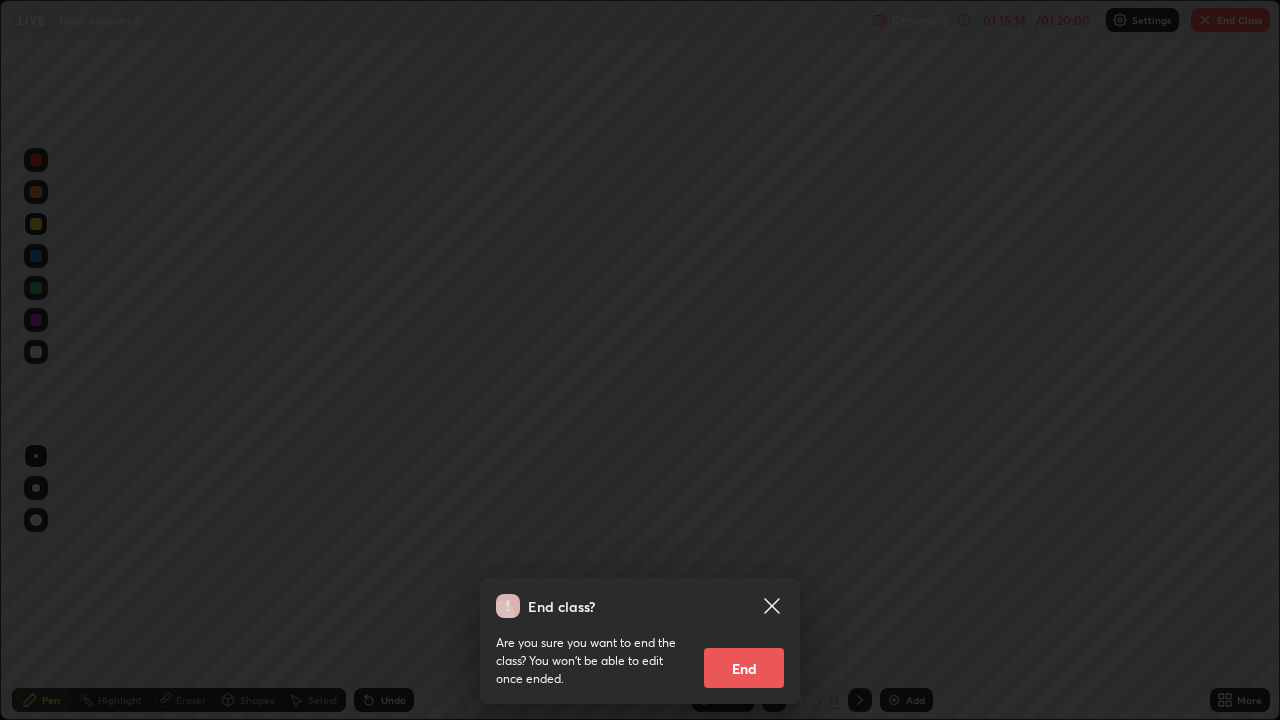 click on "End" at bounding box center (744, 668) 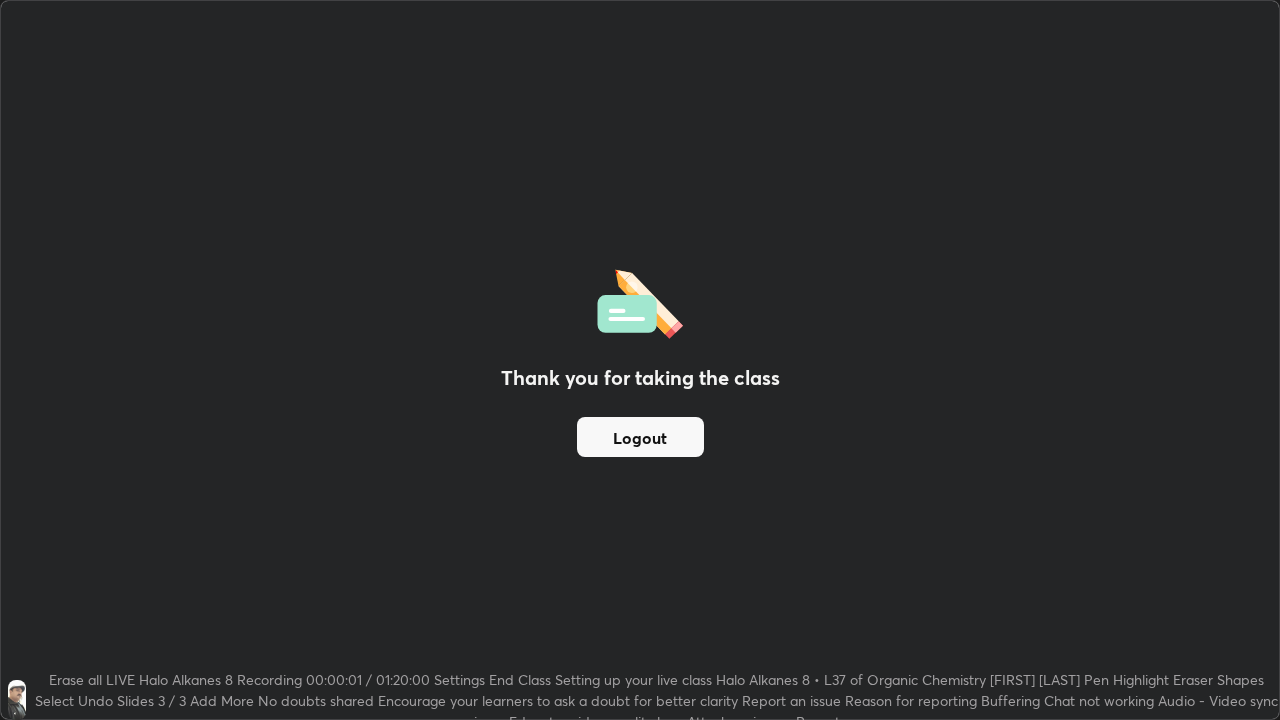 click on "Logout" at bounding box center [640, 437] 